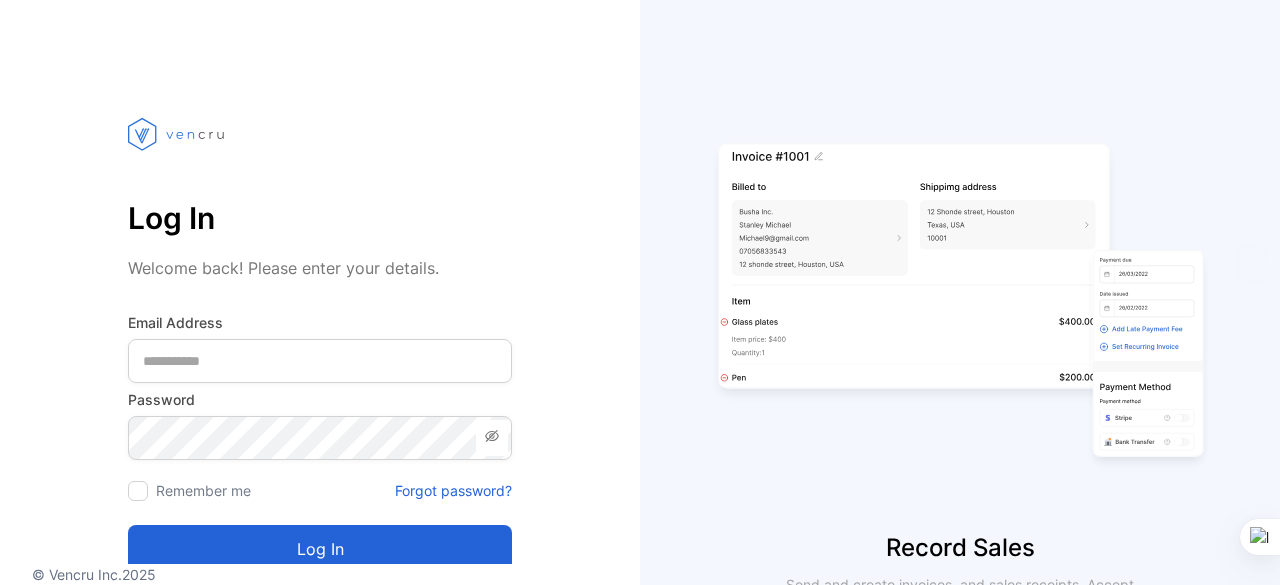 scroll, scrollTop: 0, scrollLeft: 0, axis: both 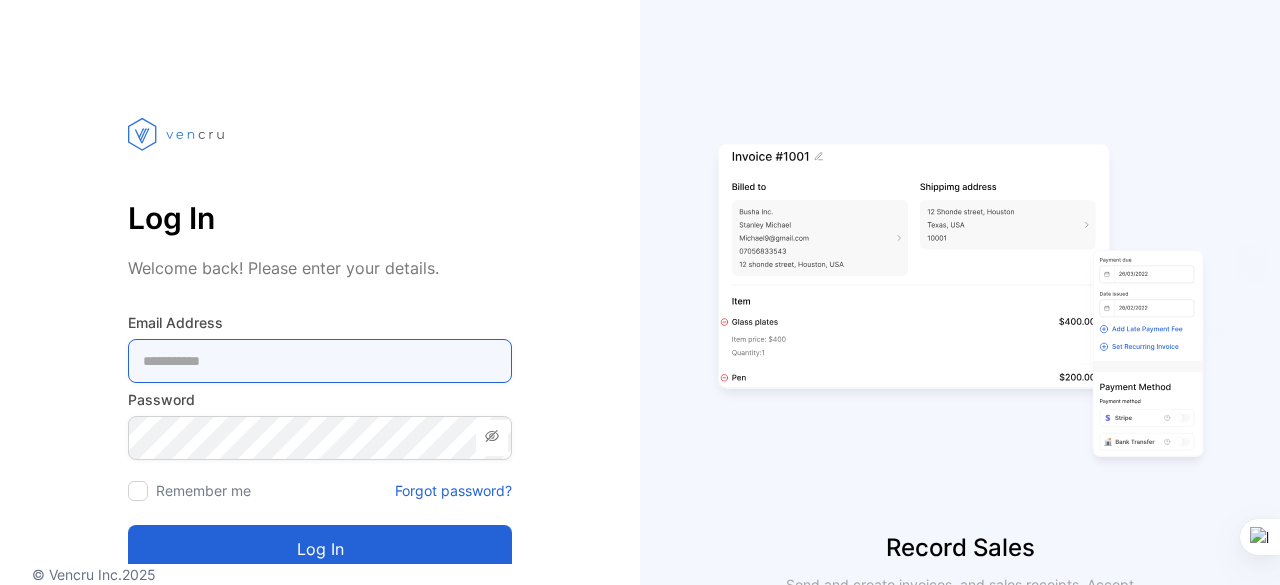click at bounding box center (320, 361) 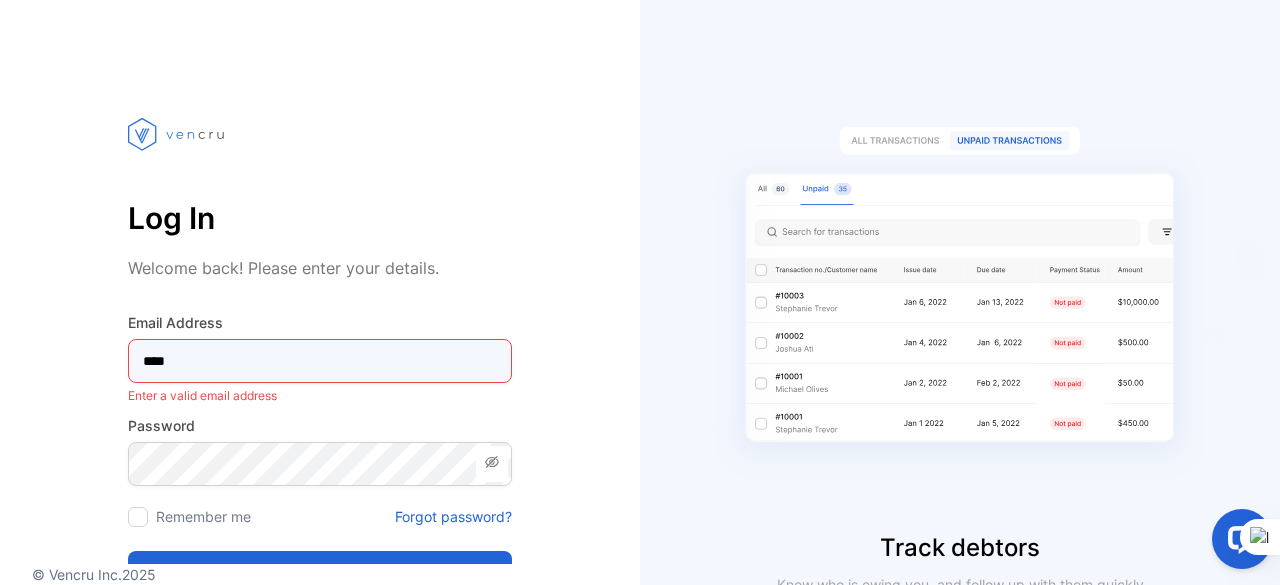 scroll, scrollTop: 0, scrollLeft: 0, axis: both 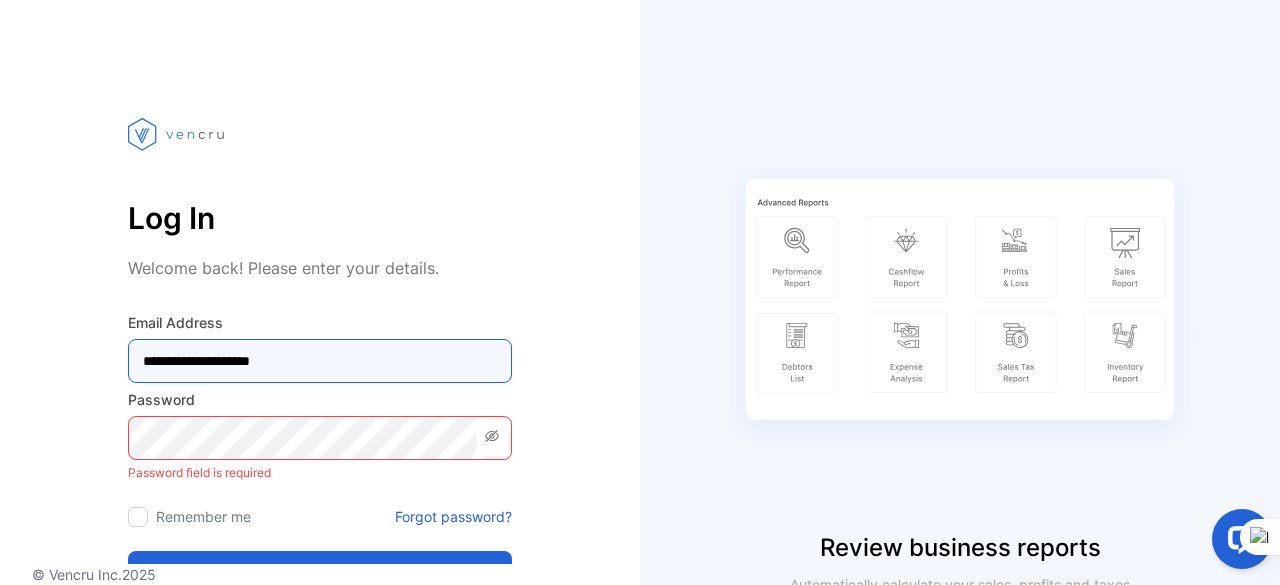 type on "**********" 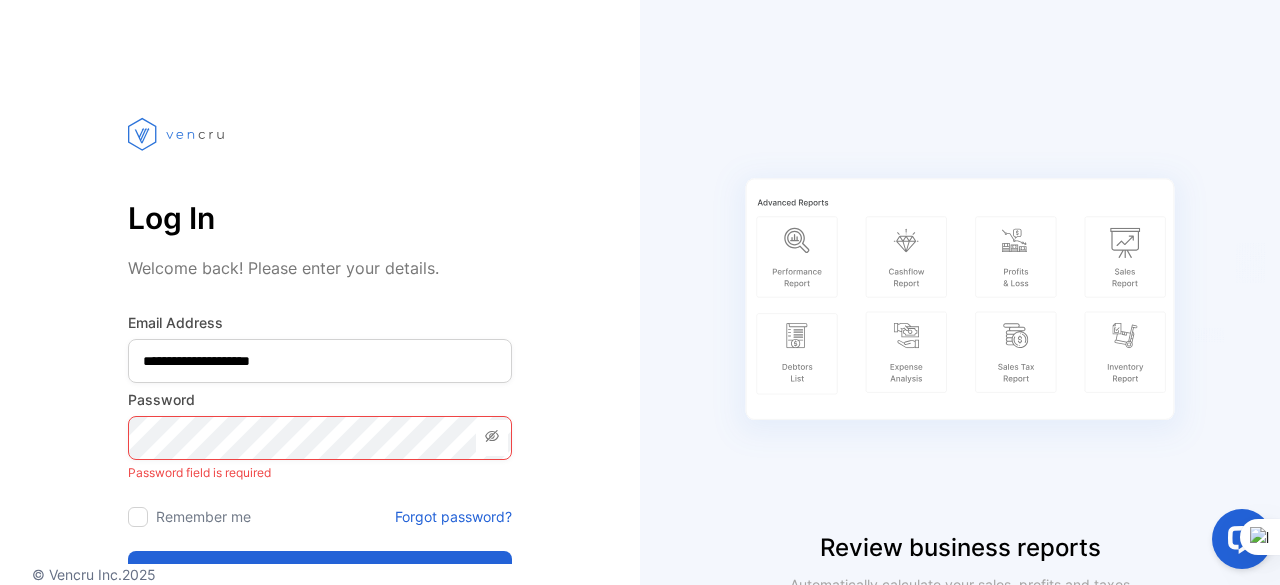 click on "Password field is required" at bounding box center [320, 473] 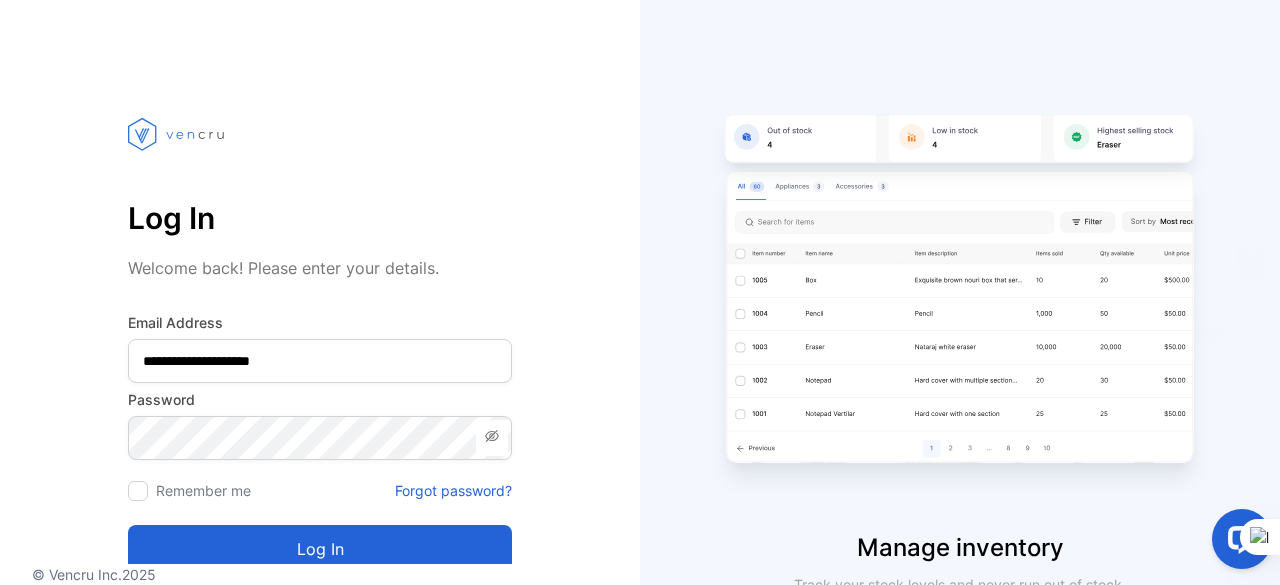 click 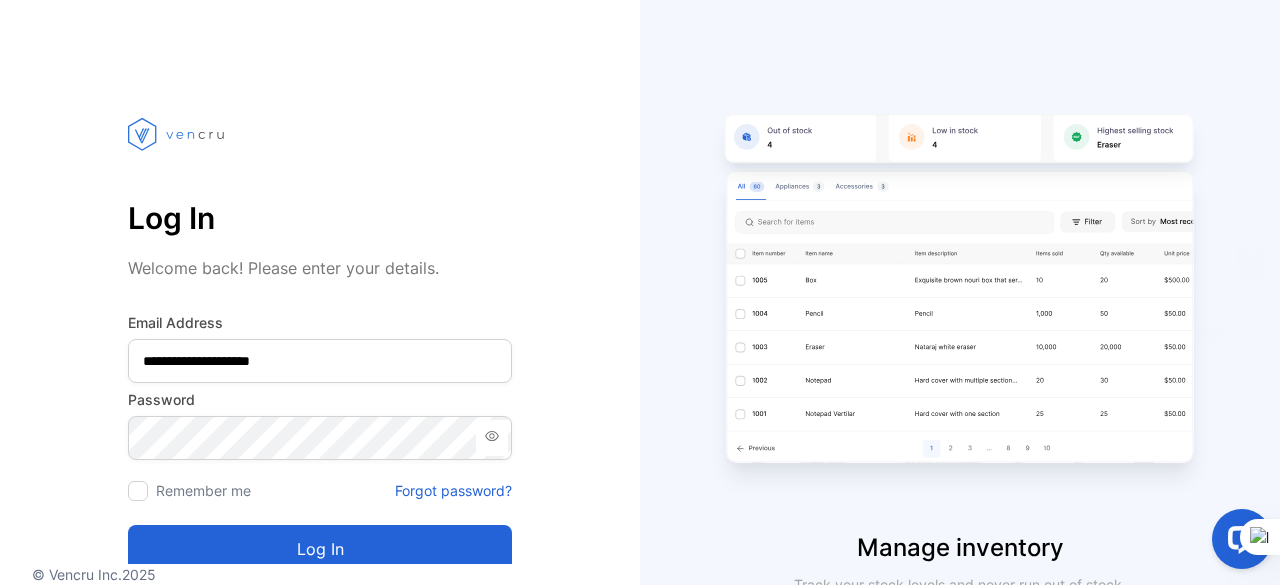 click on "Log in" at bounding box center (320, 549) 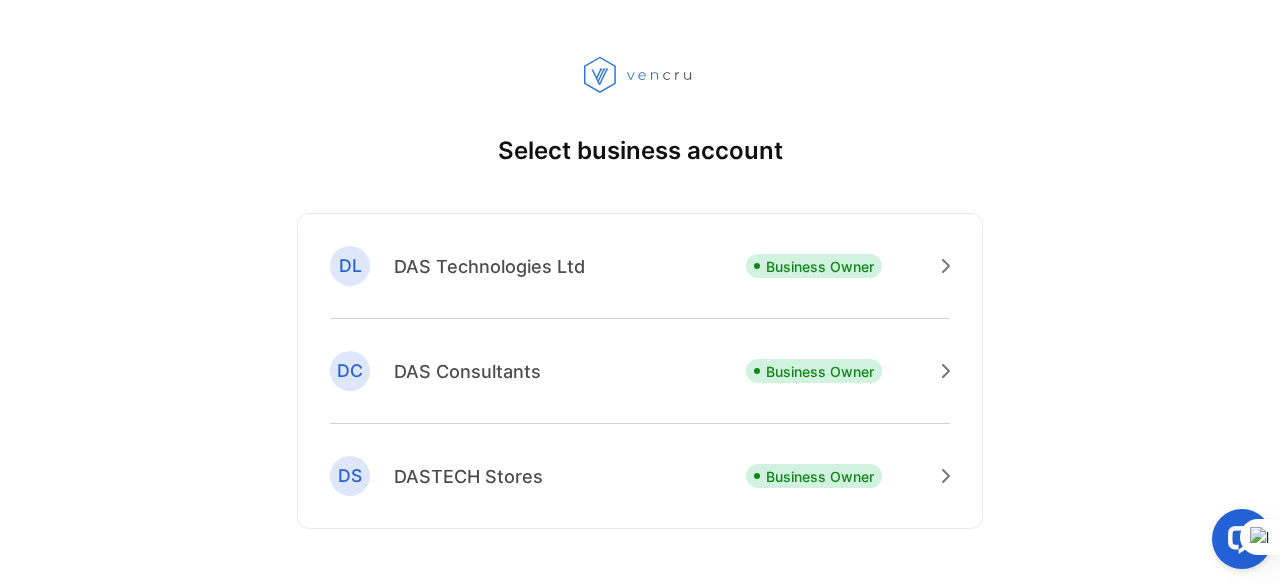 click on "DAS Technologies Ltd" at bounding box center (489, 266) 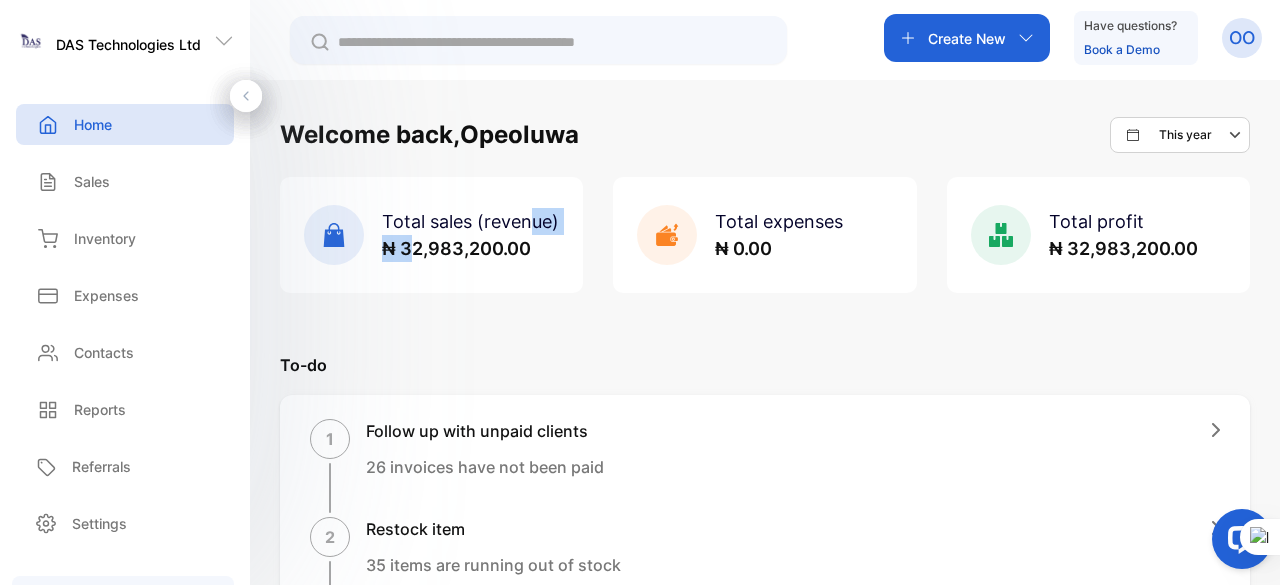 drag, startPoint x: 439, startPoint y: 239, endPoint x: 407, endPoint y: 303, distance: 71.55418 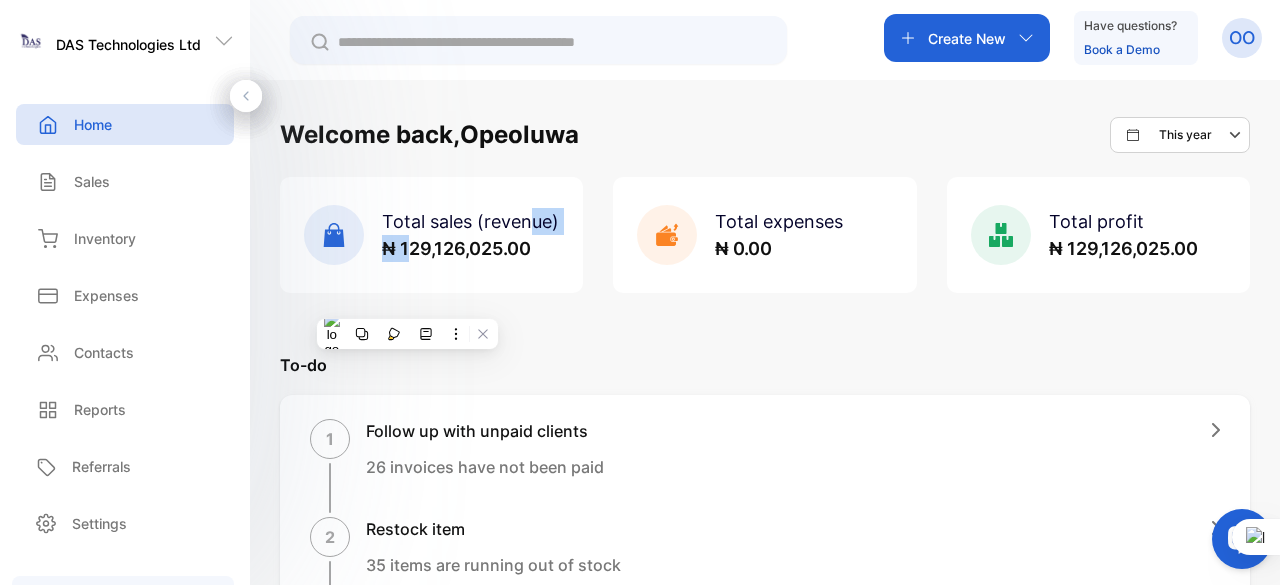 click on "Welcome back,  Opeoluwa  This year   Total sales (revenue) ₦ 129,126,025.00 Total expenses ₦ 0.00 Total profit ₦ 129,126,025.00 Let's get you started Watch tutorials Set up your business profile Upload your business logo, address, and more Add your products or services Upload the items you sell to your inventory Record an invoice or receipt Create and send invoices or sales receipts to your customers Review your business reports Review and track your profits, sales, debtors, and more  To-do 1 Follow up with unpaid clients 26 invoices have not been paid 2 Restock item 35 items are running out of stock 3 Review business reports See how your business has performed this month Quick actions send and track invoices get your business report send and track receipts manage your inventory control your expenses manage customers Invite team member Add people in your team to your account Add new member You are on the Starter plan 5  days till the plan expires Select plan Help center Documentation Get familiar" at bounding box center (765, 928) 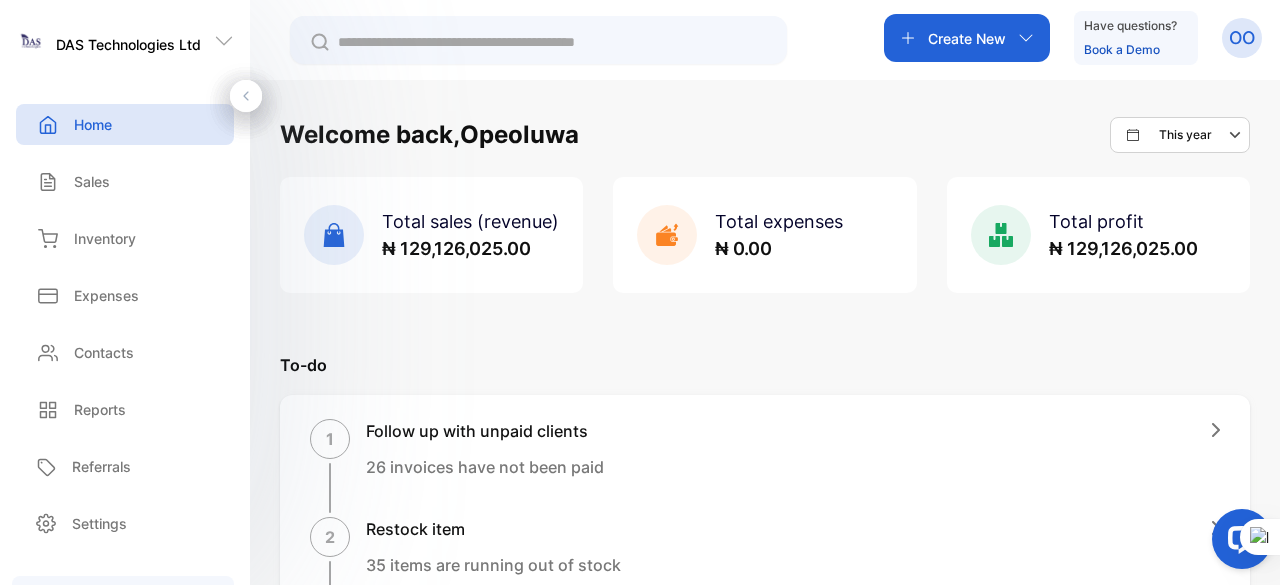 click on "To-do" at bounding box center [765, 365] 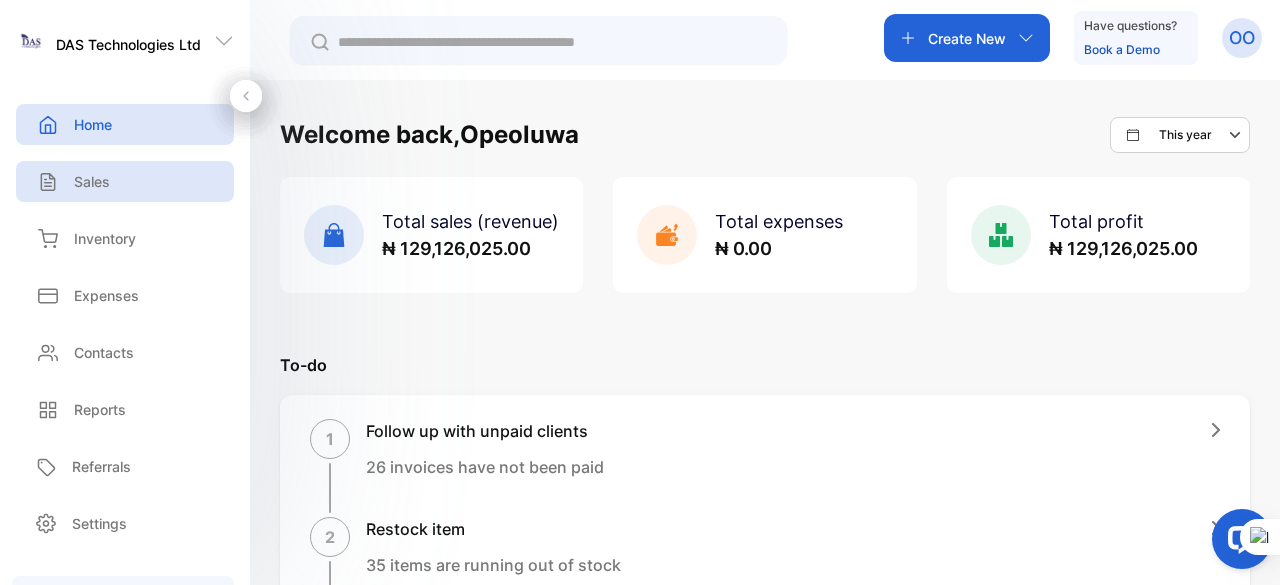 click on "Sales" at bounding box center (125, 181) 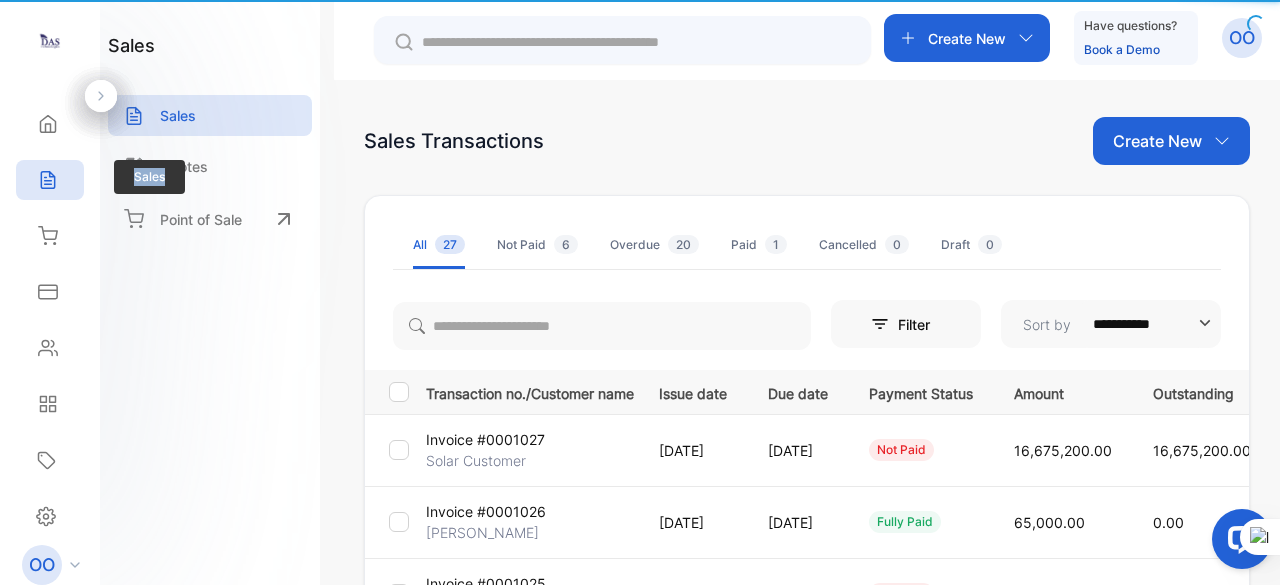 click on "Sales Sales" at bounding box center [50, 180] 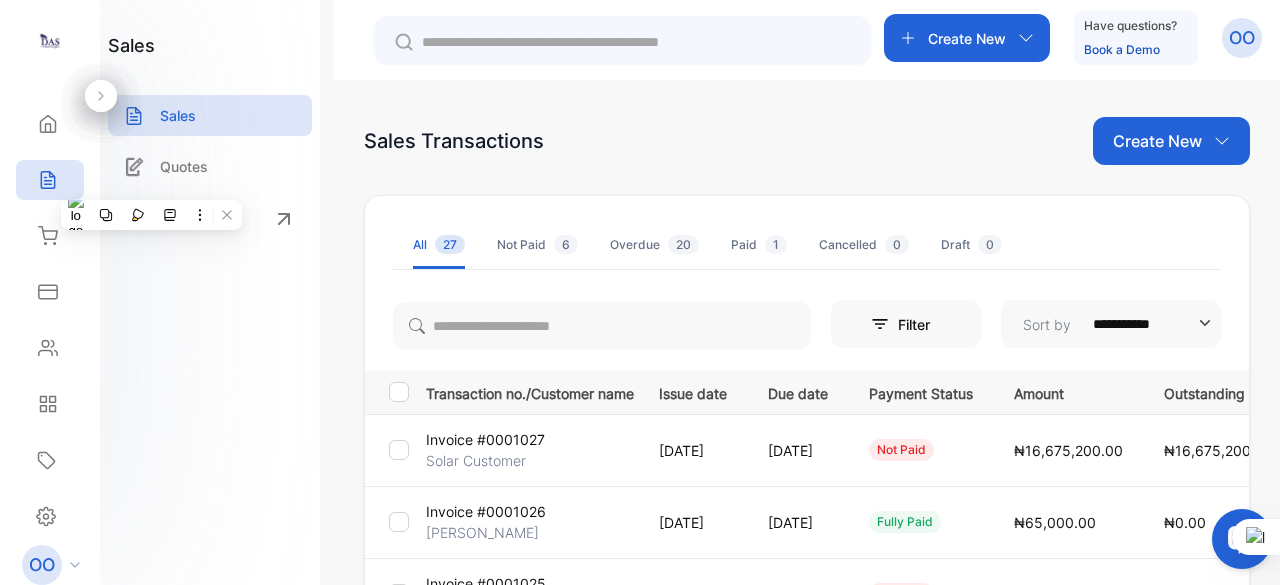 click on "**********" at bounding box center (807, 698) 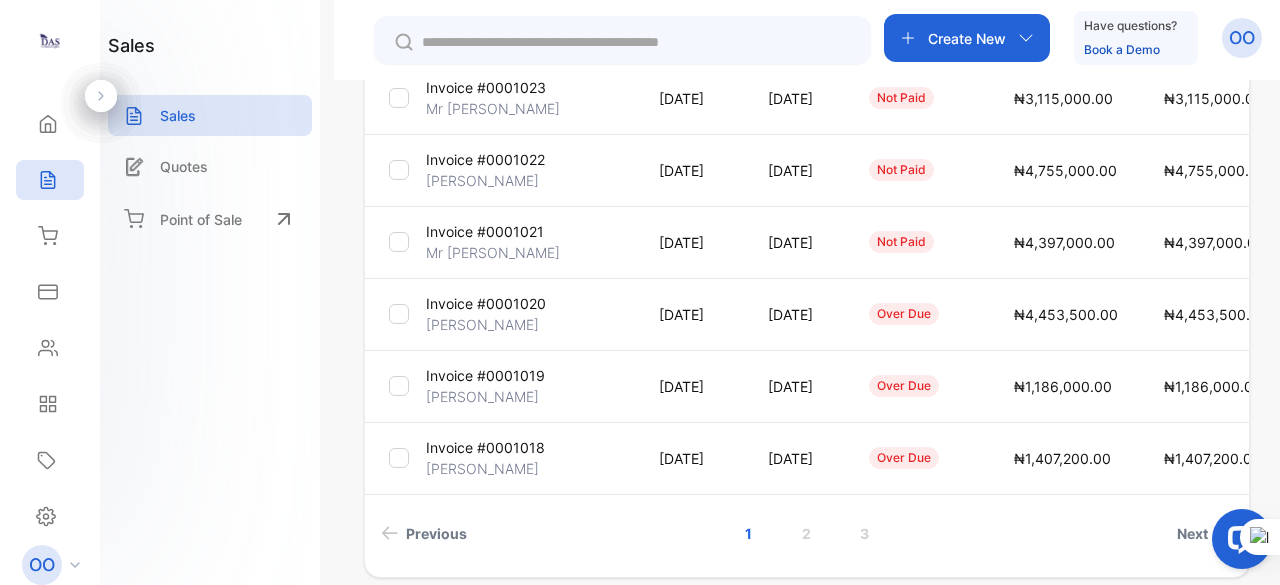 scroll, scrollTop: 680, scrollLeft: 0, axis: vertical 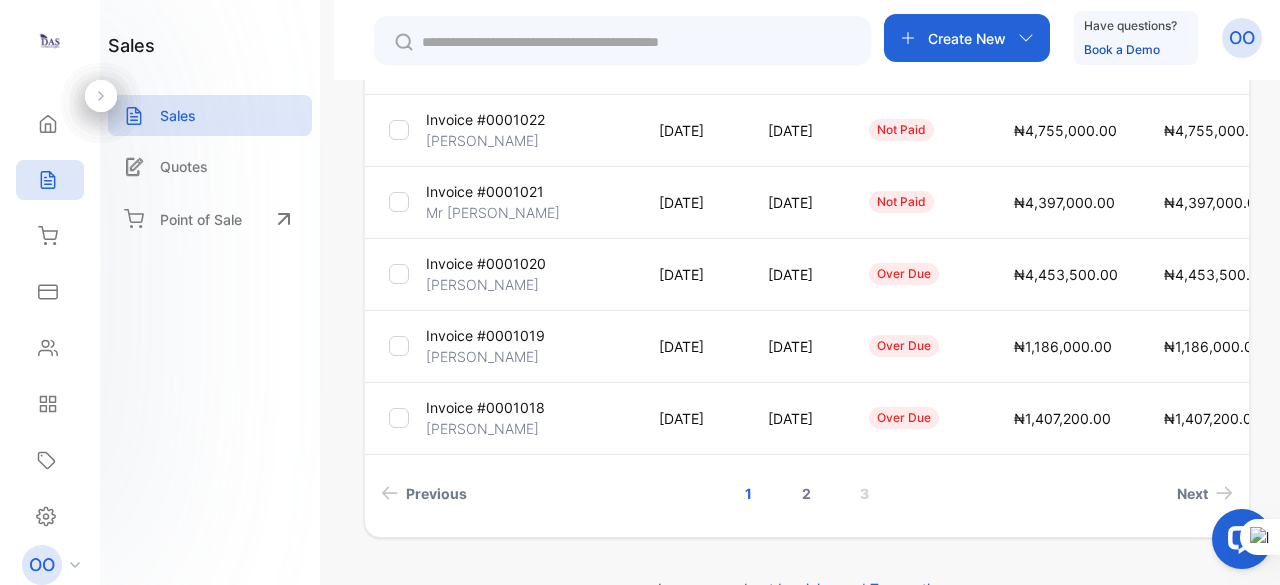 click on "2" at bounding box center (806, 493) 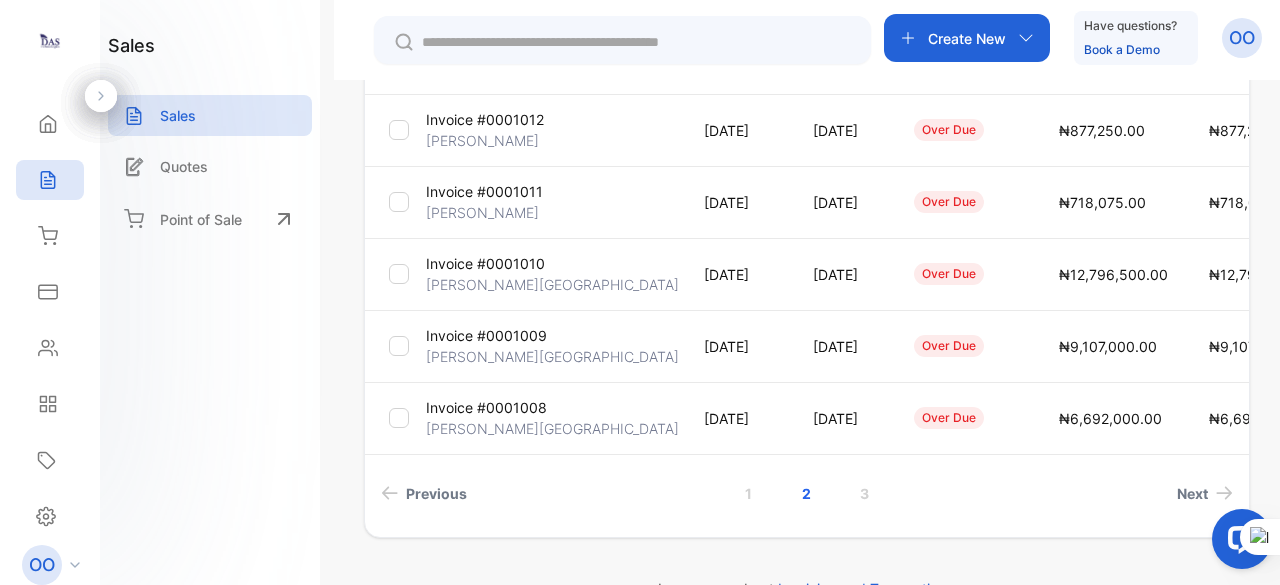 click on "[DATE]" at bounding box center [843, 418] 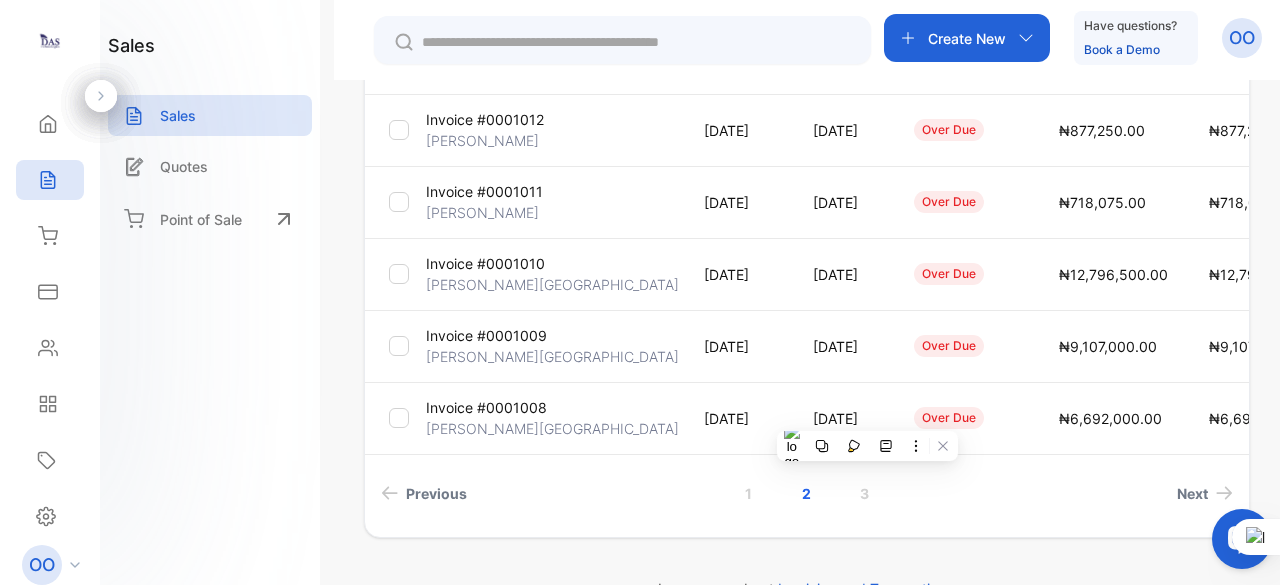 click on "[DATE]" at bounding box center [843, 418] 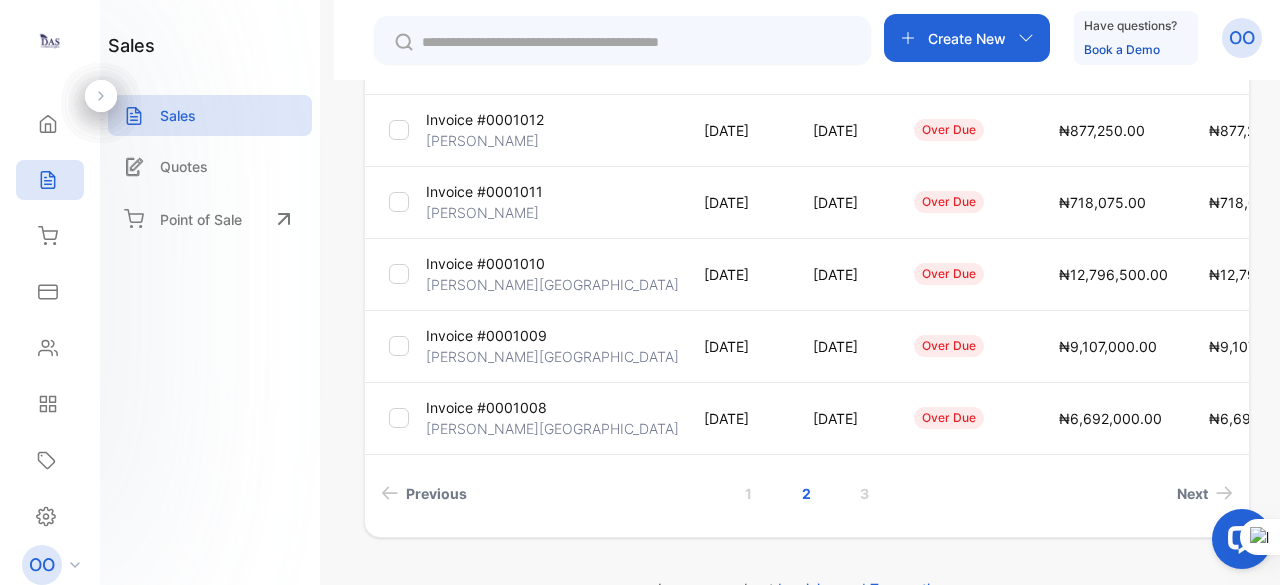 click at bounding box center [1279, 292] 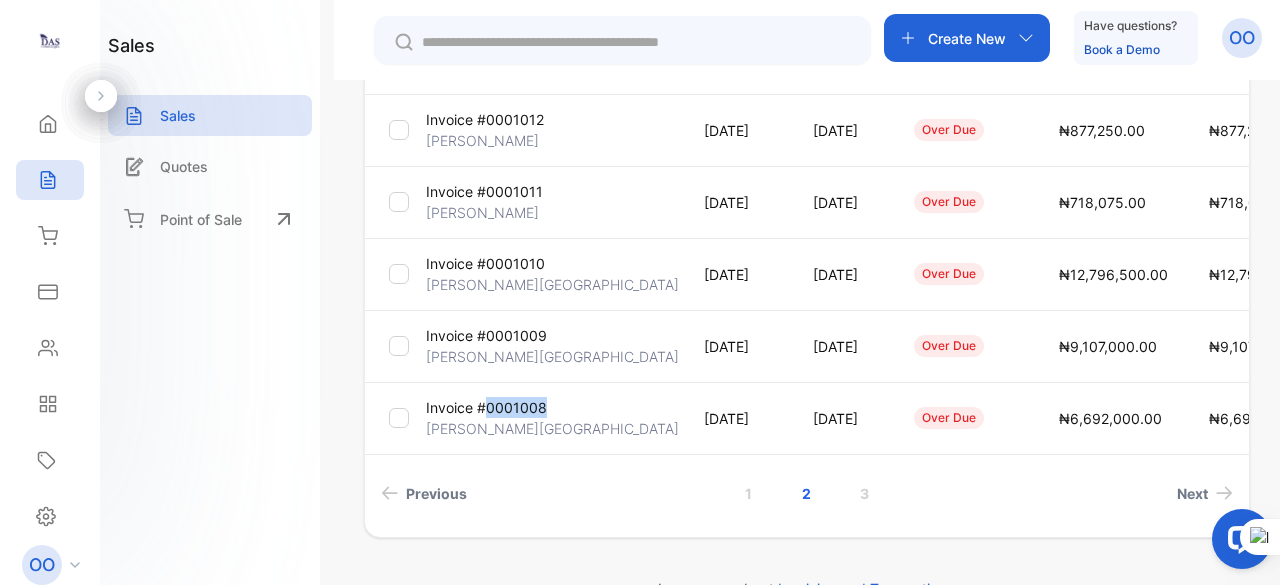 click on "Invoice #0001008" at bounding box center (486, 407) 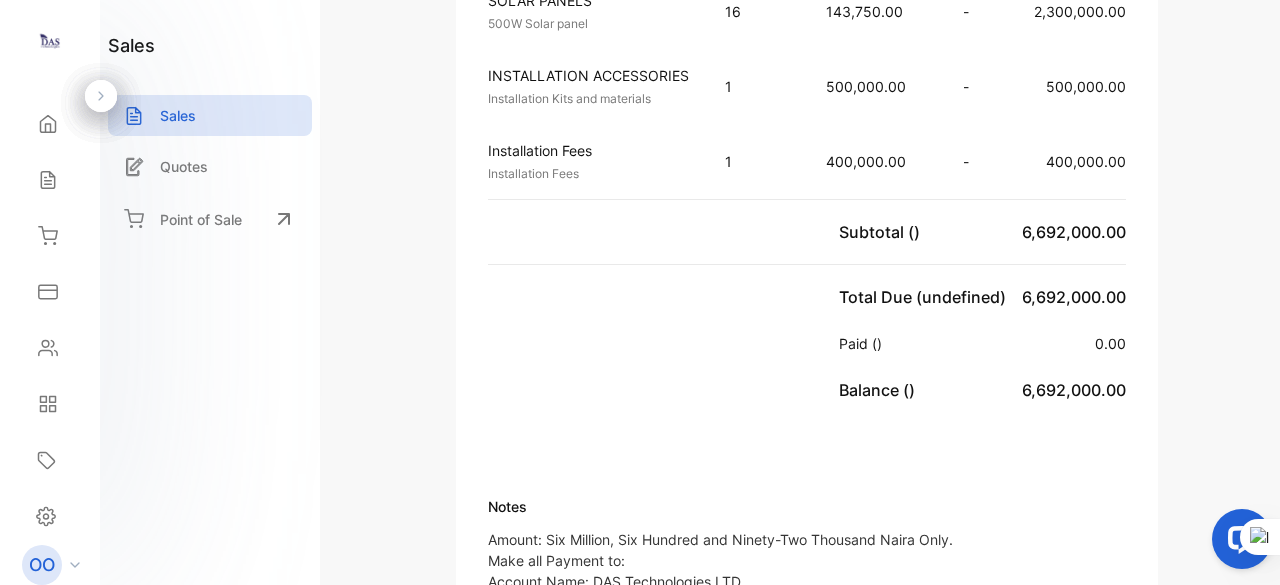 scroll, scrollTop: 168, scrollLeft: 0, axis: vertical 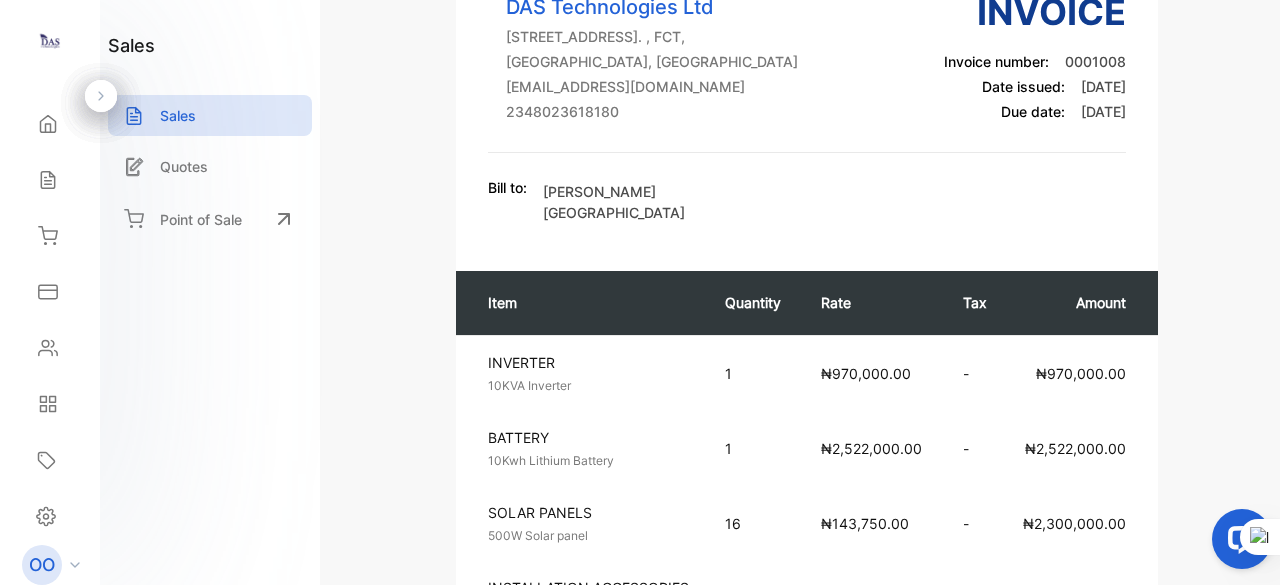 click at bounding box center (1279, 292) 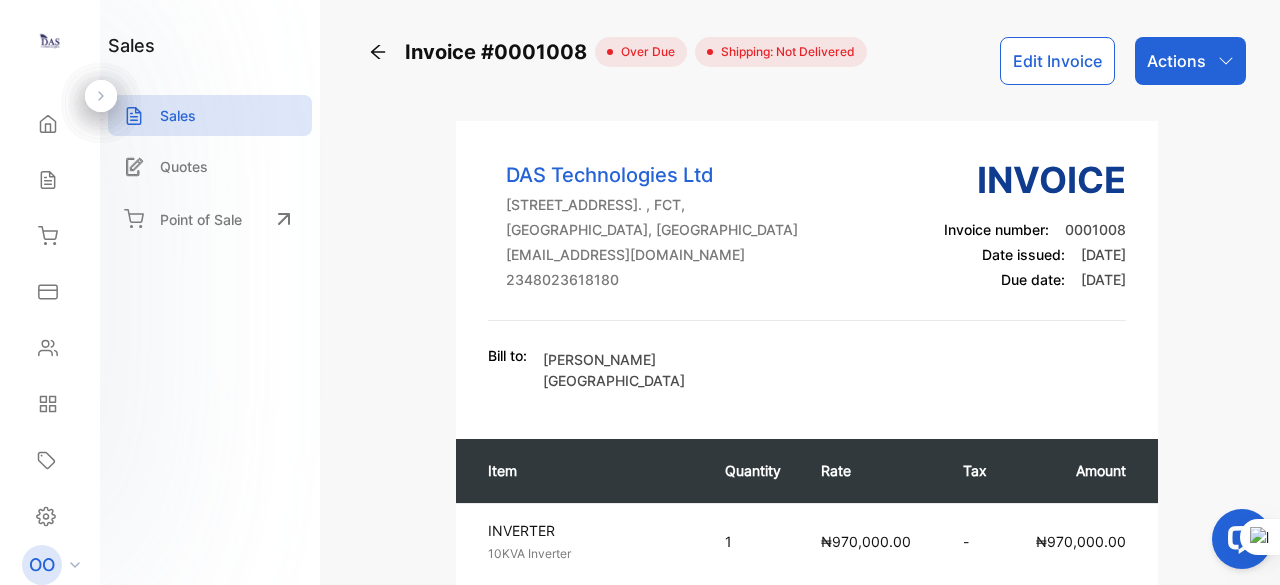 click 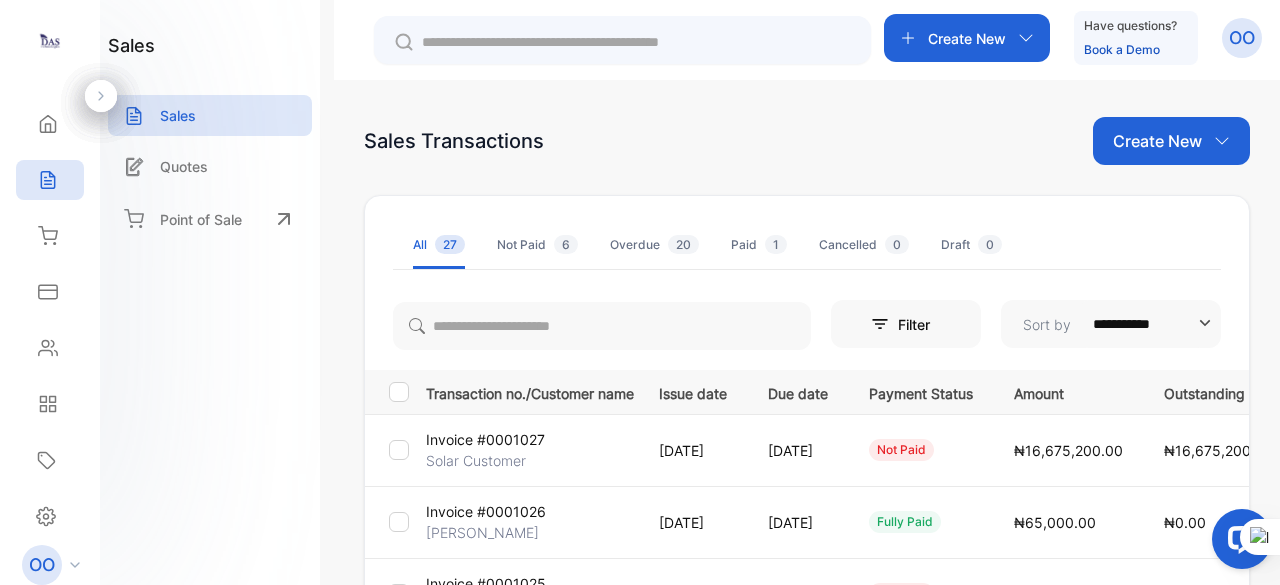 scroll, scrollTop: 512, scrollLeft: 0, axis: vertical 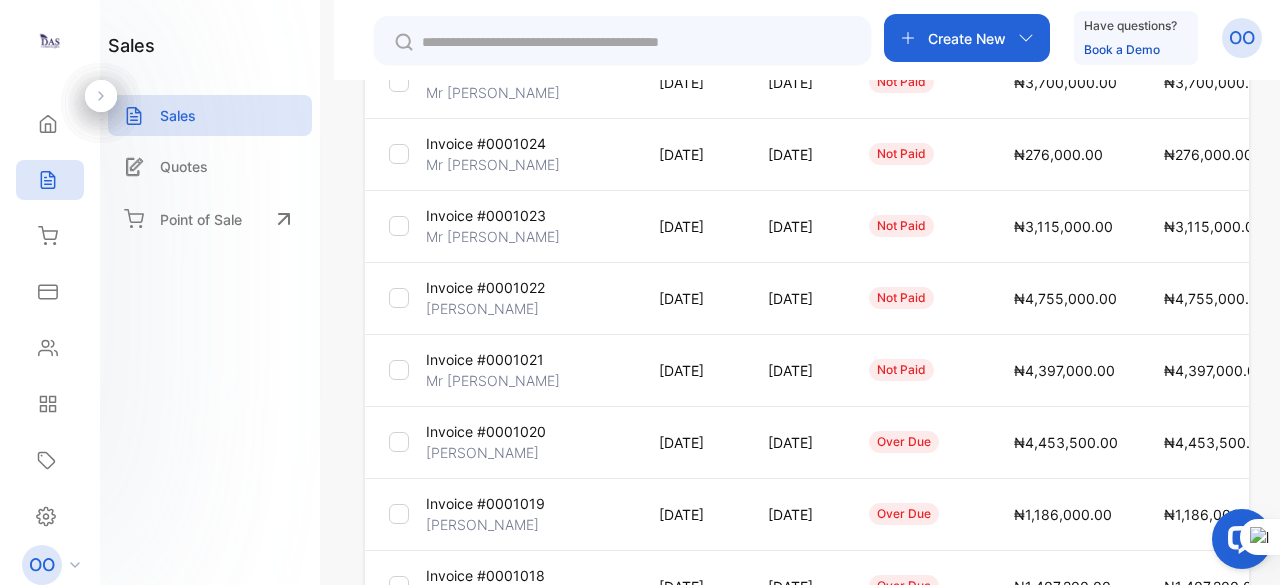 click at bounding box center [1279, 292] 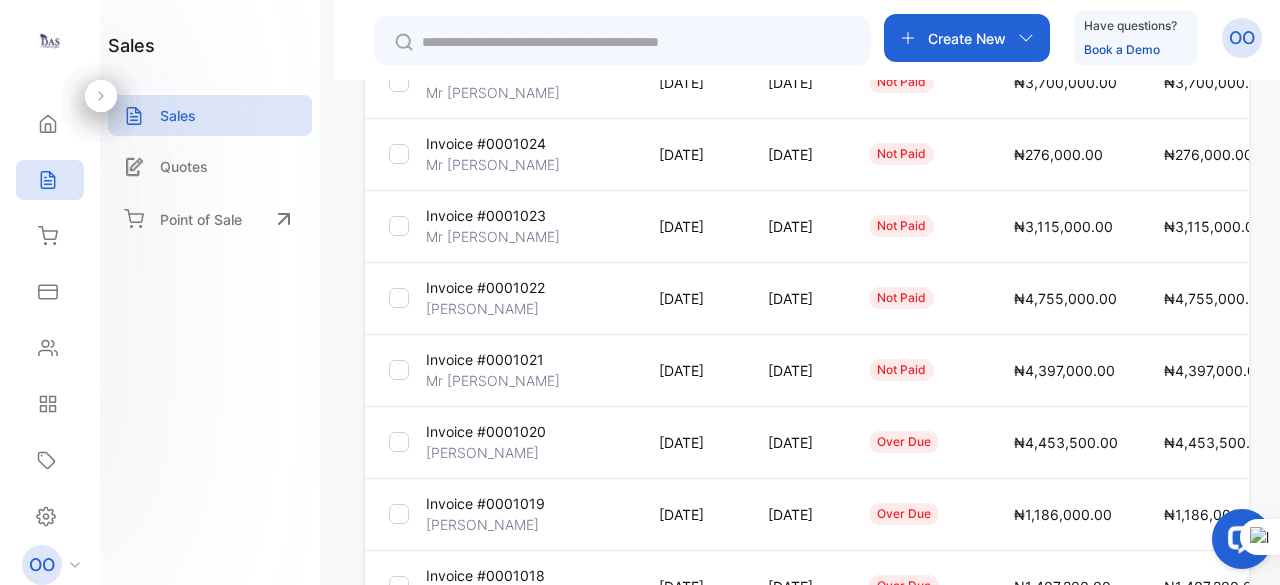 click at bounding box center (1279, 292) 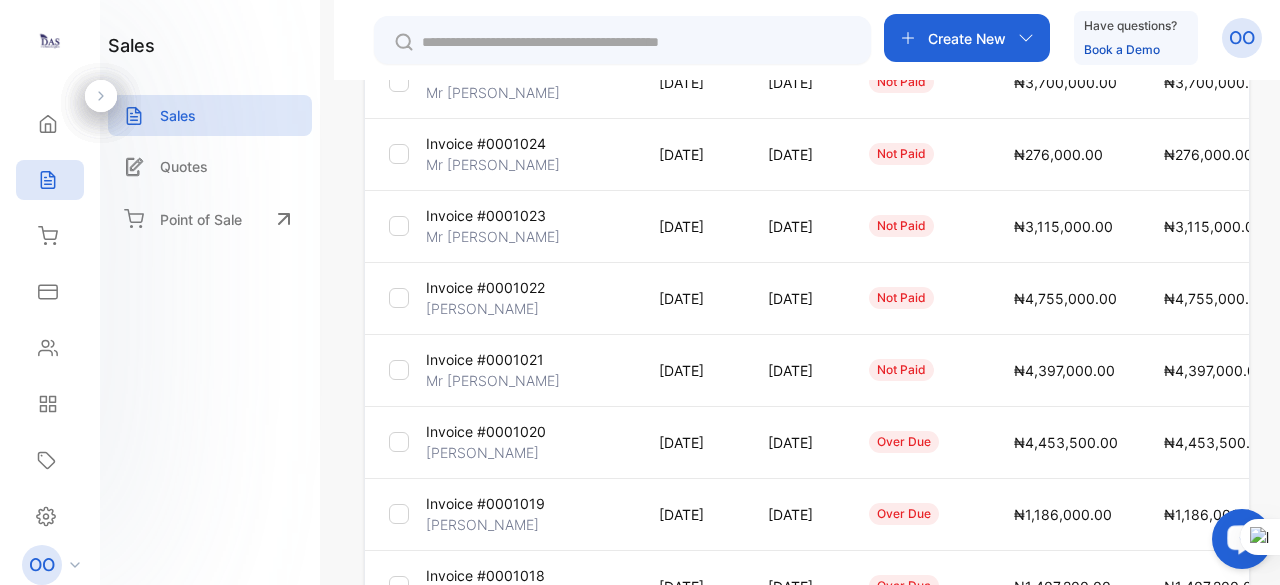 click at bounding box center [1279, 292] 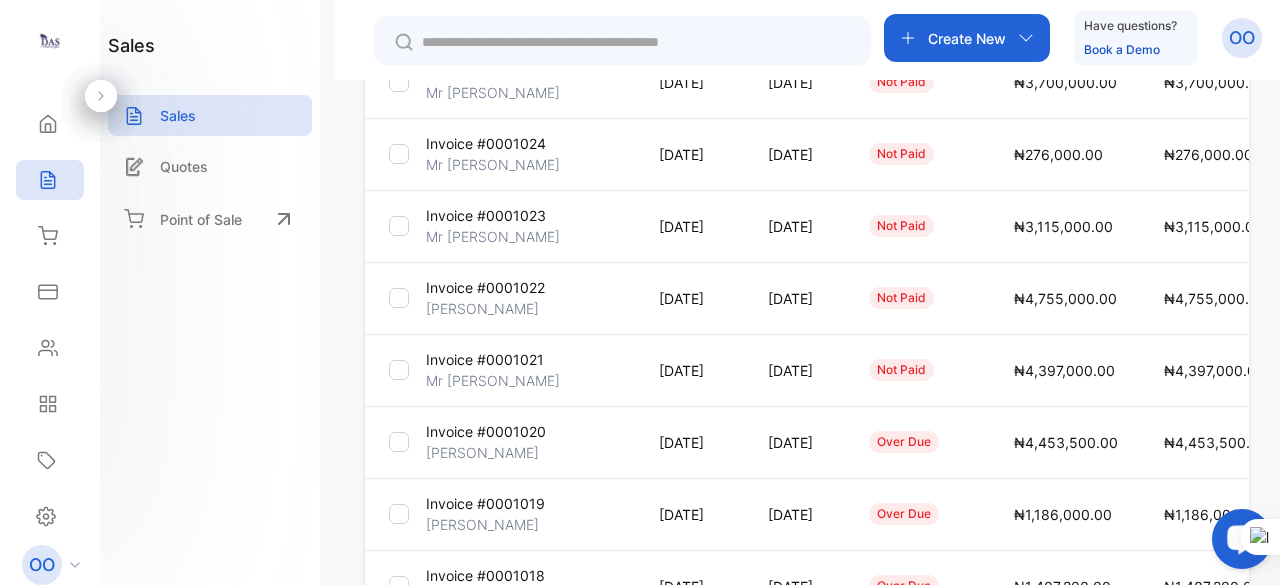 click at bounding box center [1279, 292] 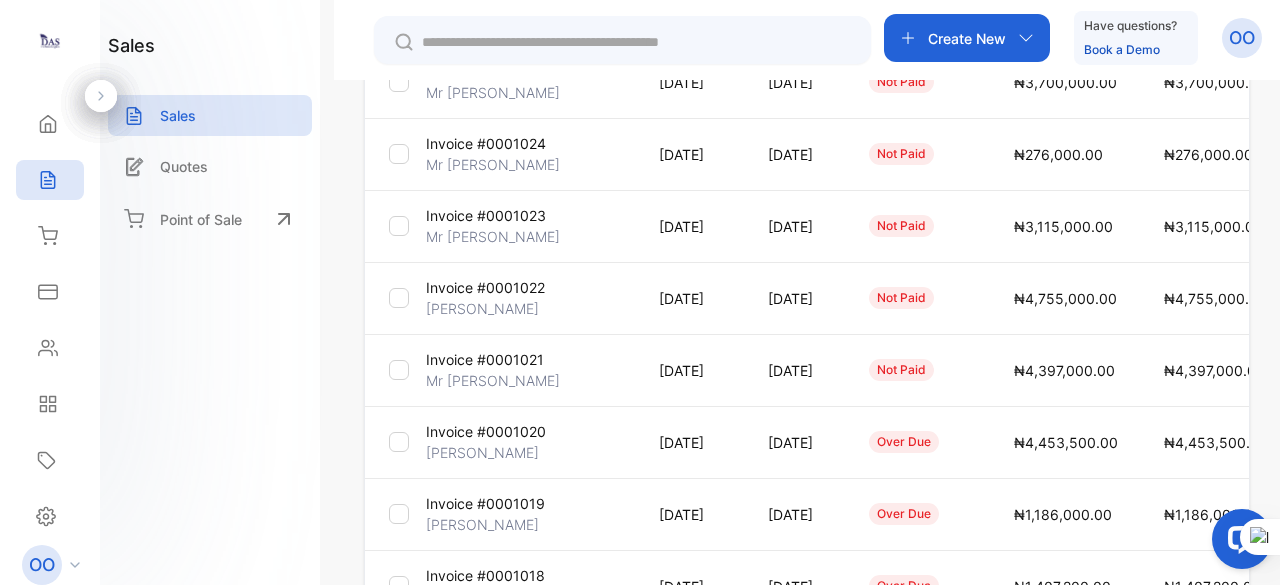 drag, startPoint x: 2475, startPoint y: 1072, endPoint x: 1274, endPoint y: 574, distance: 1300.1558 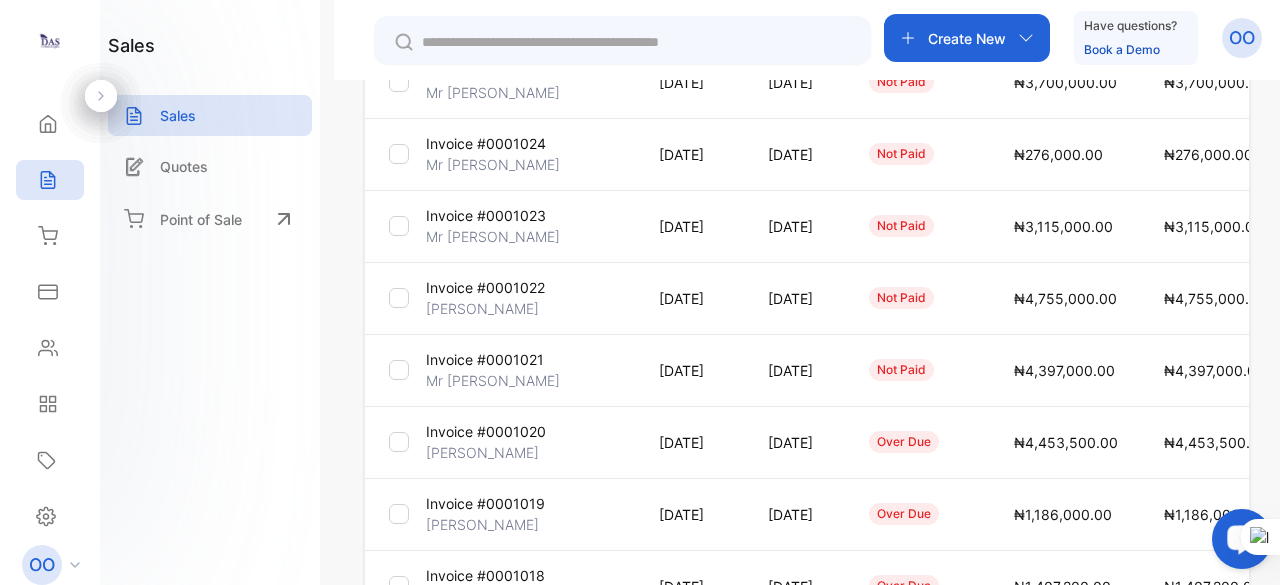 drag, startPoint x: 1274, startPoint y: 574, endPoint x: 1033, endPoint y: 530, distance: 244.98367 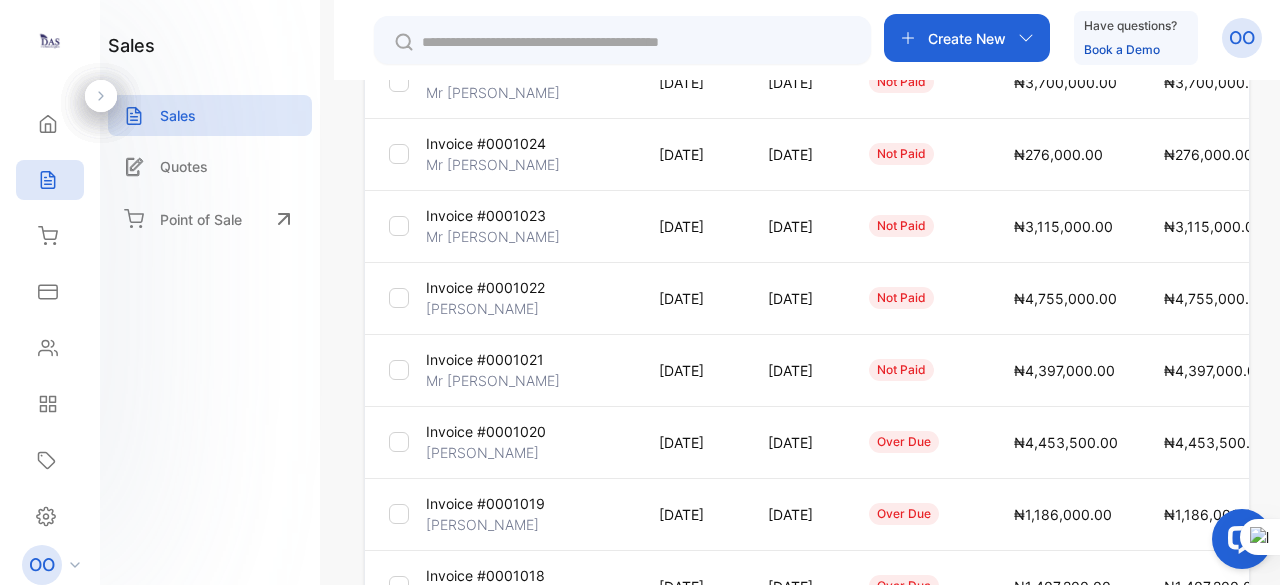 click on "**********" at bounding box center (807, 372) 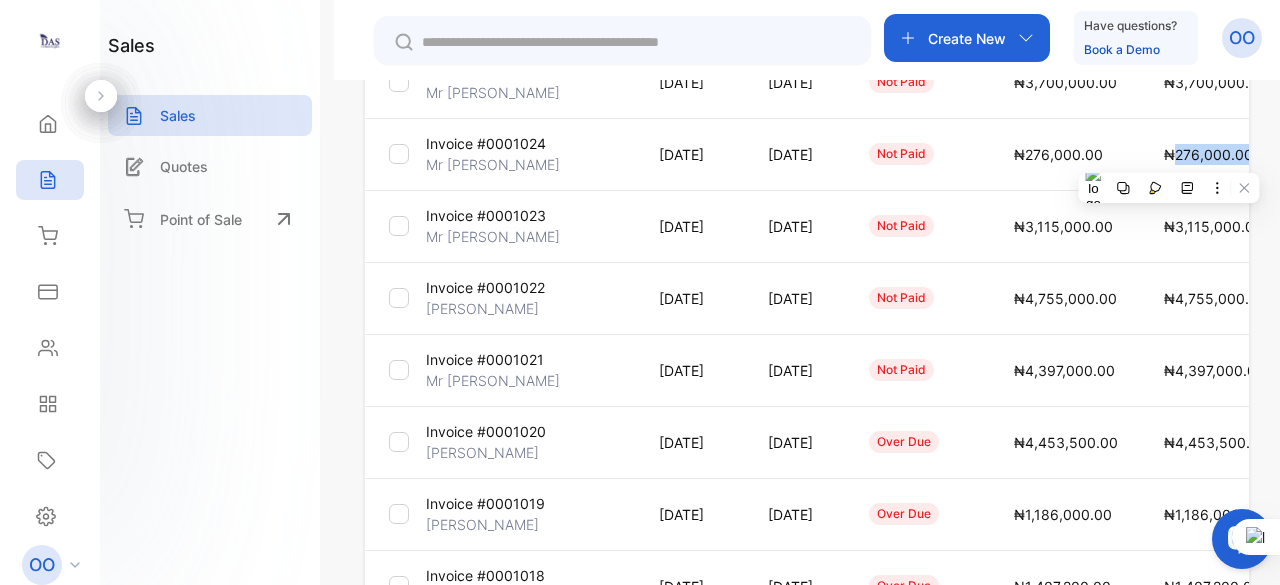 click on "**********" at bounding box center (807, 372) 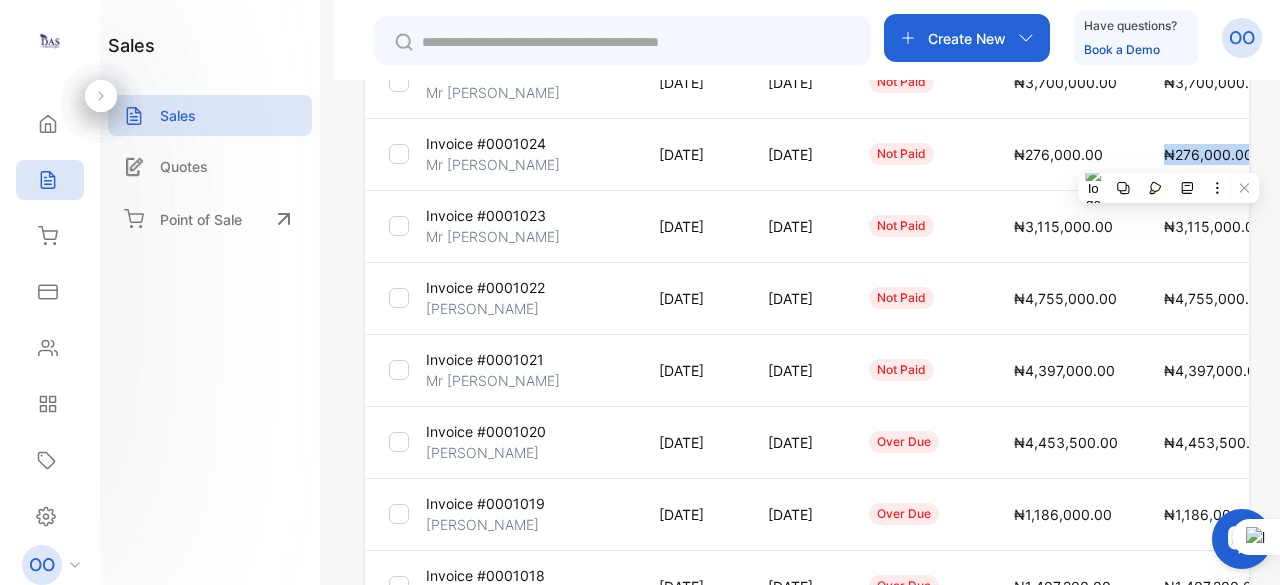 click on "**********" at bounding box center (807, 372) 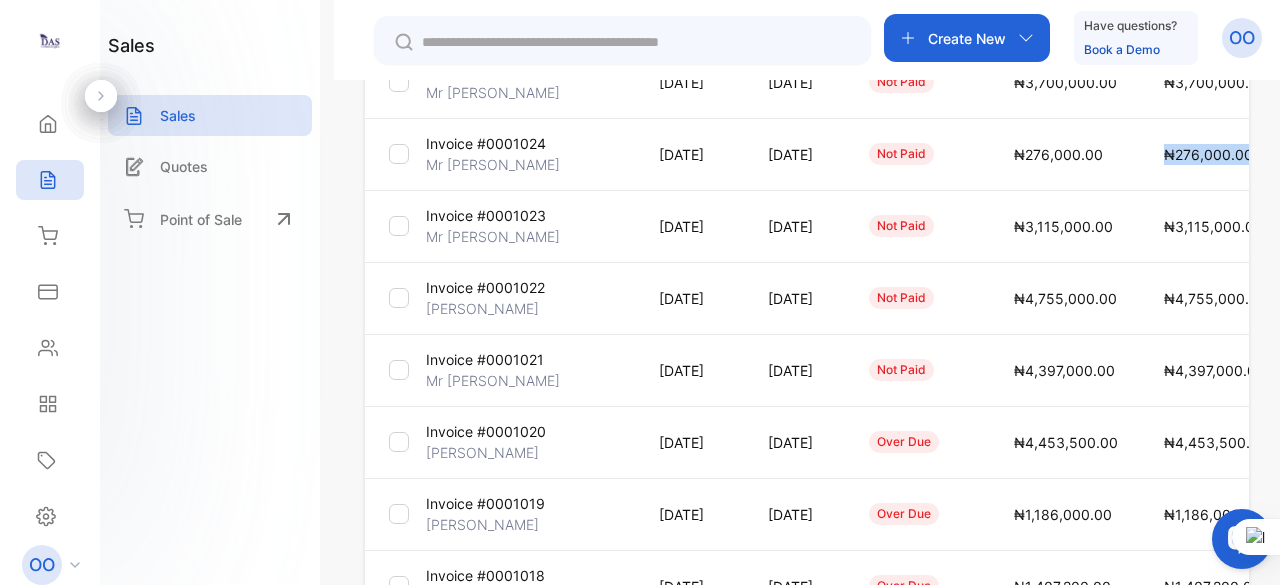 click on "**********" at bounding box center [807, 372] 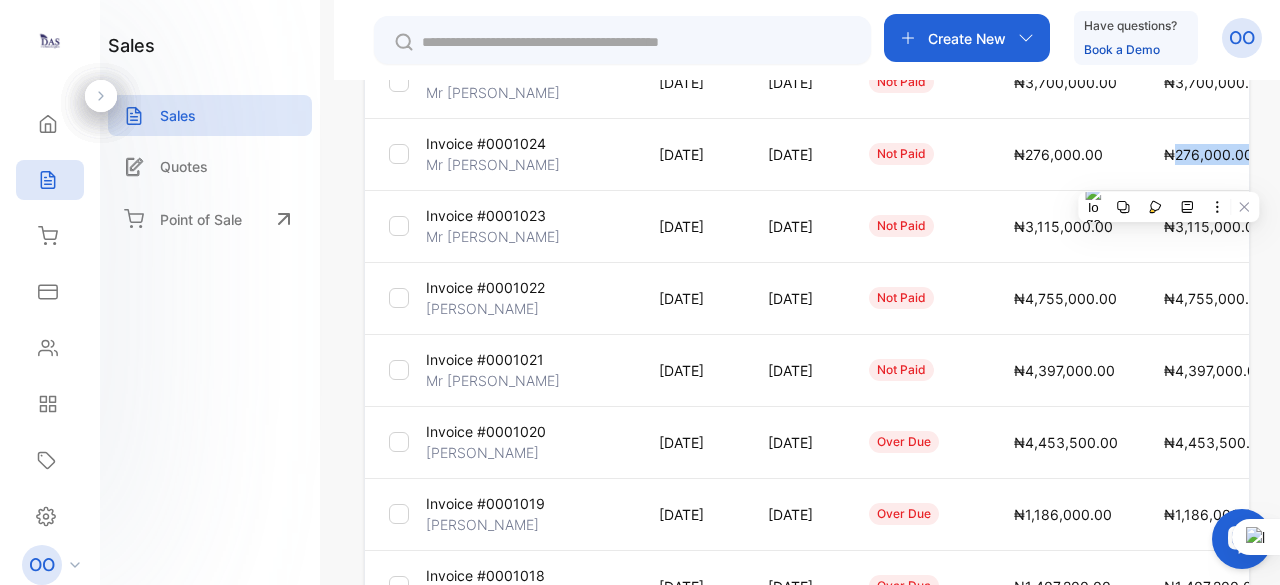 click on "**********" at bounding box center (807, 372) 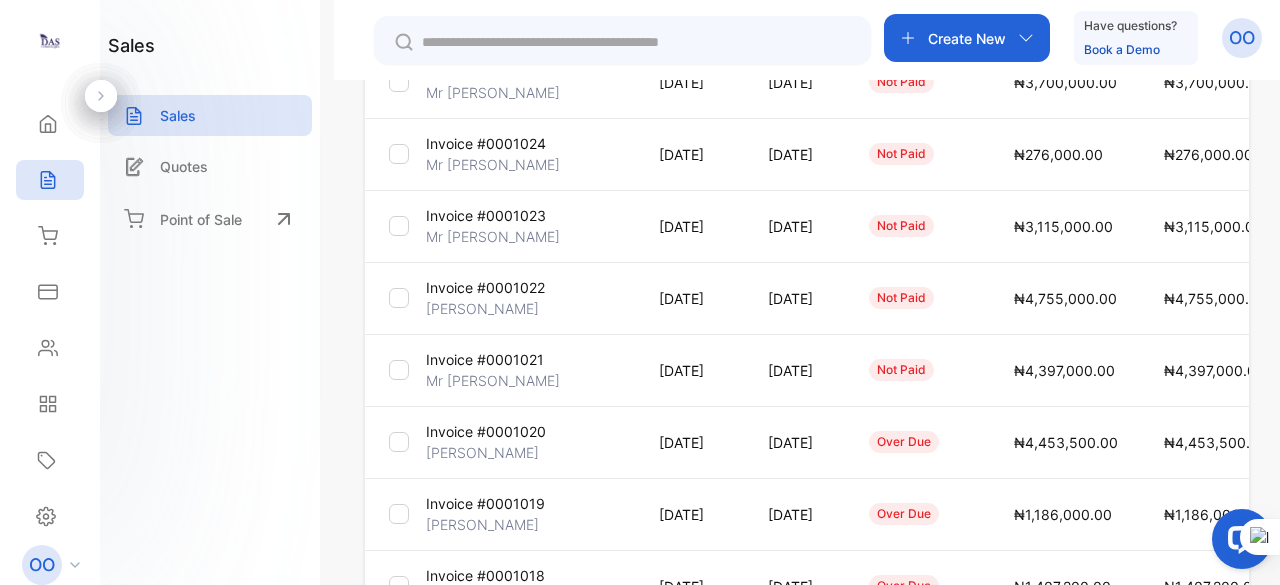 click on "sales Sales Quotes Point of Sale" at bounding box center (210, 292) 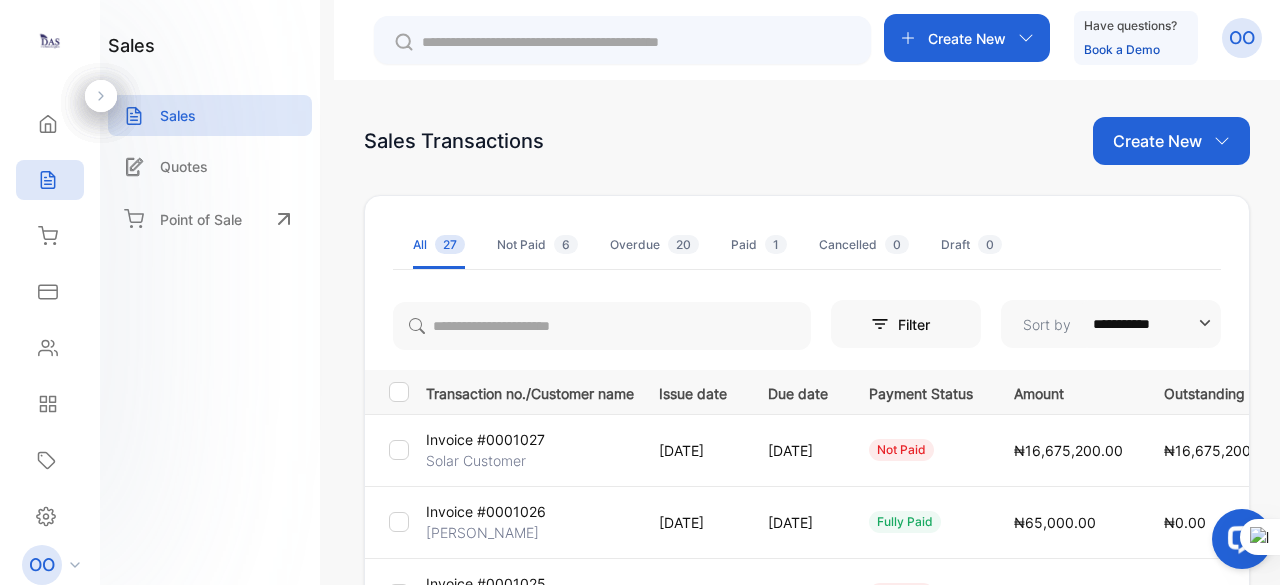 click at bounding box center [1279, 292] 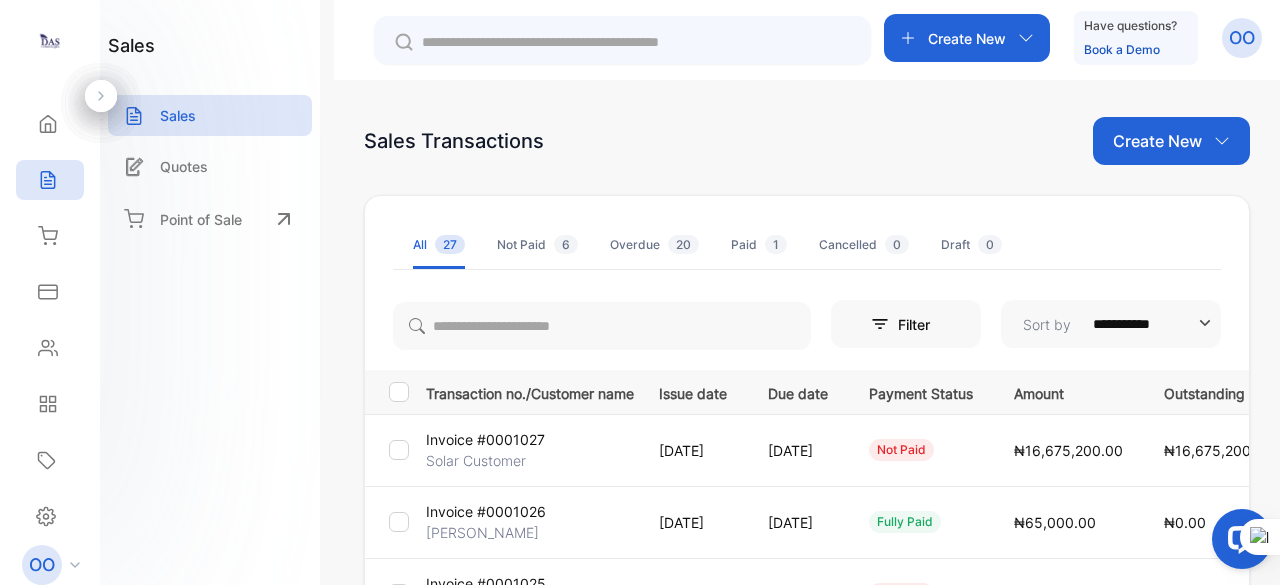 drag, startPoint x: 2475, startPoint y: 1072, endPoint x: 1272, endPoint y: 570, distance: 1303.5387 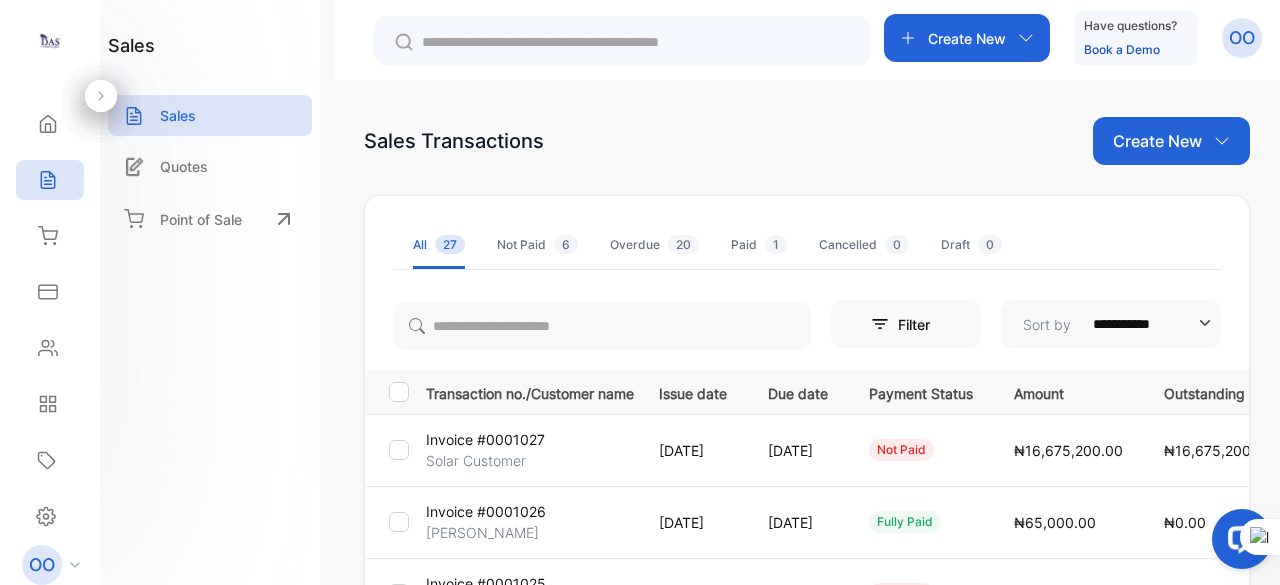 click at bounding box center [1279, 292] 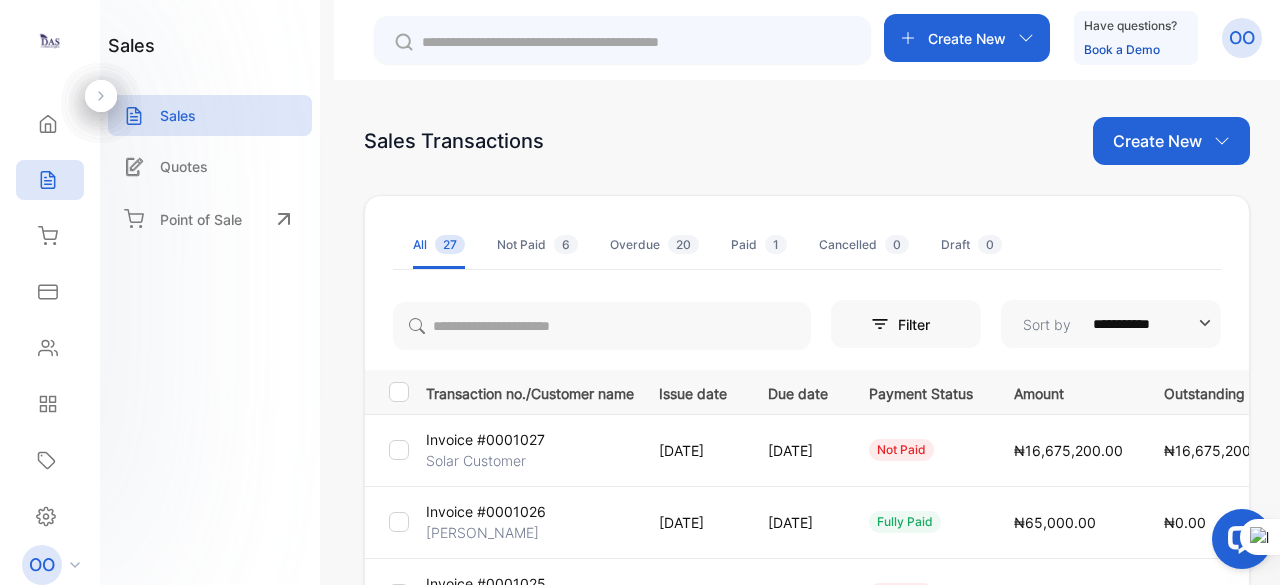 click at bounding box center [1279, 292] 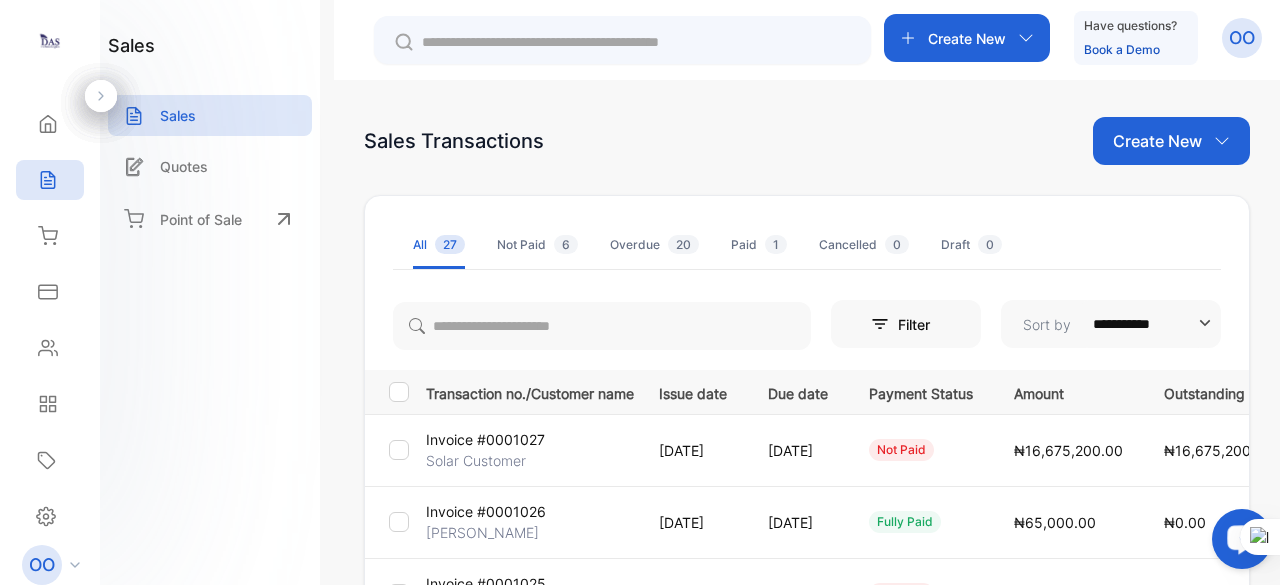 click at bounding box center (1238, 543) 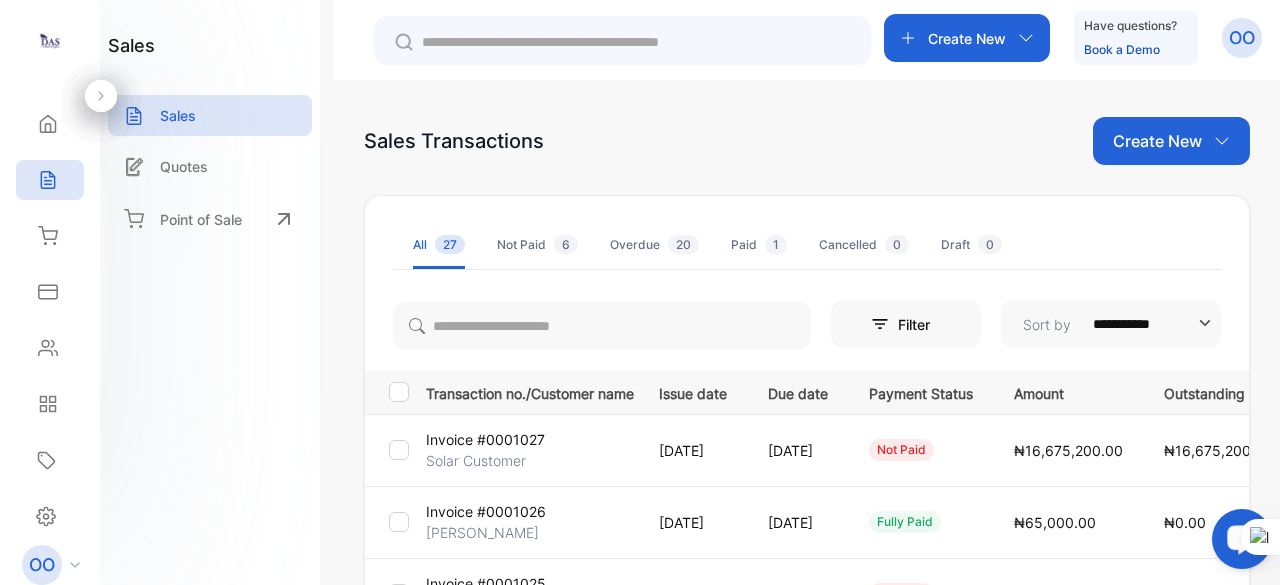 click at bounding box center [1238, 543] 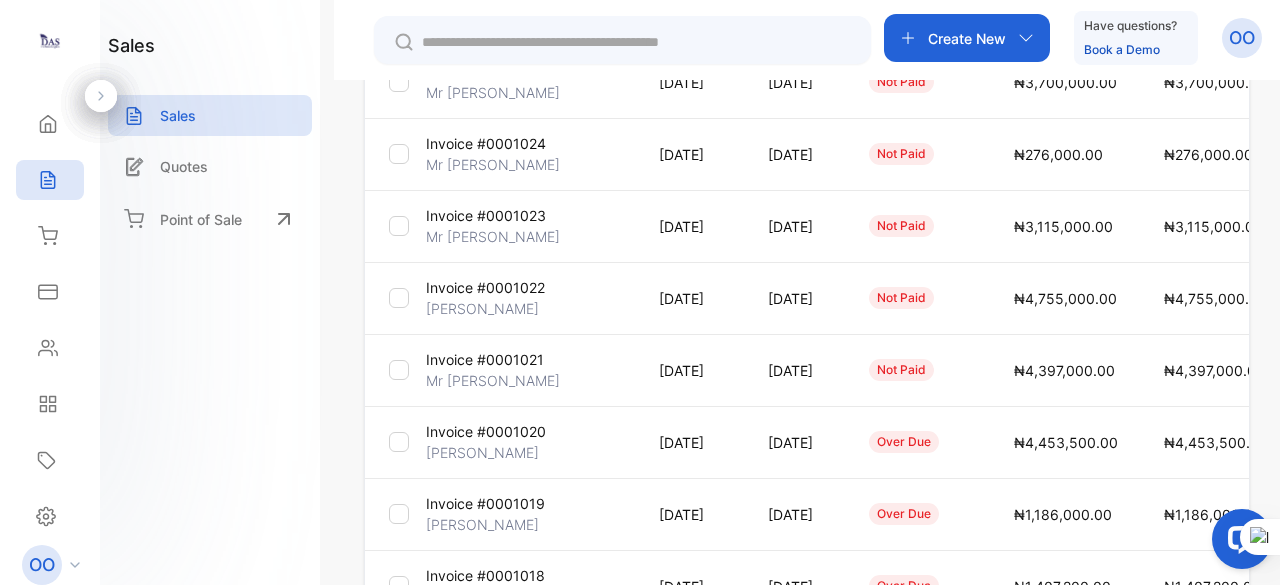 scroll, scrollTop: 0, scrollLeft: 0, axis: both 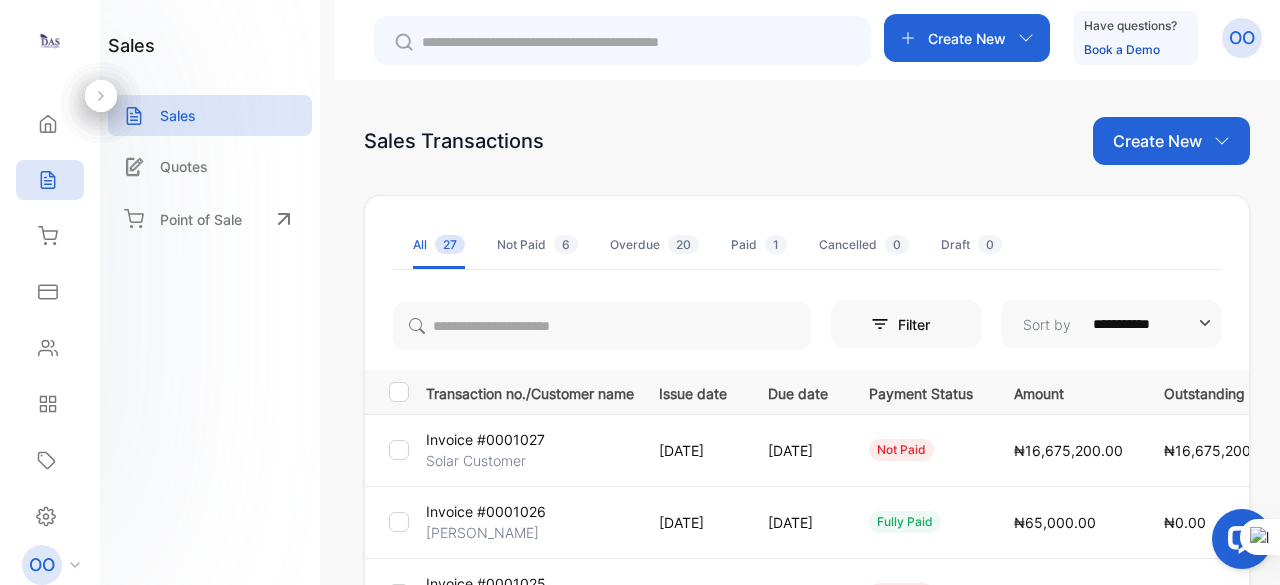 click at bounding box center (1279, 292) 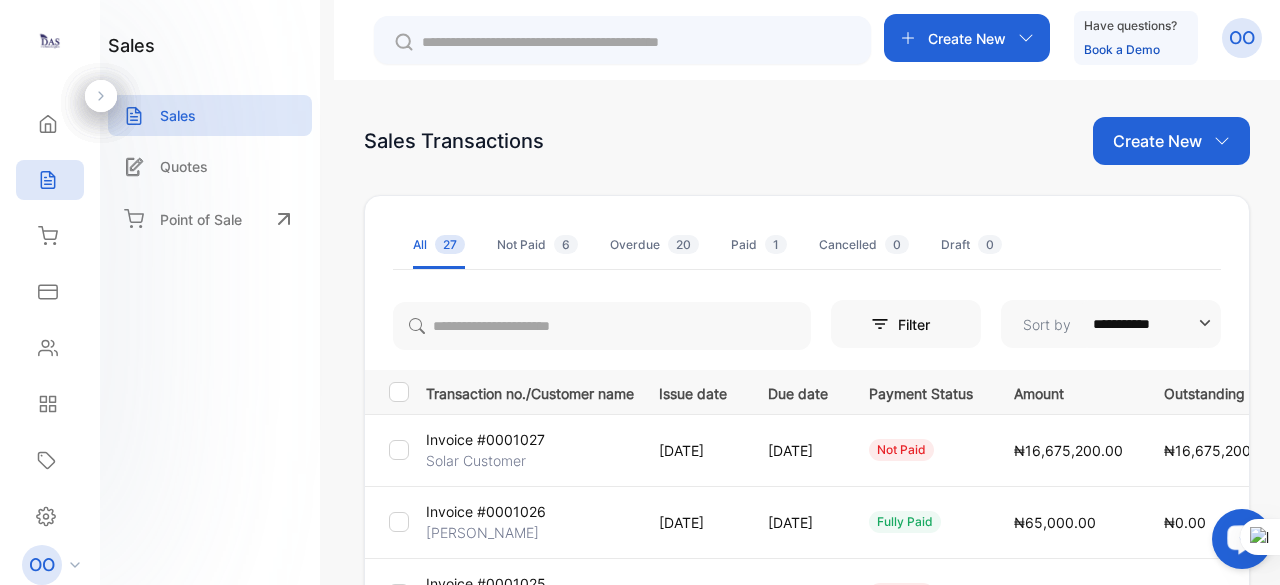 drag, startPoint x: 1277, startPoint y: 560, endPoint x: 2474, endPoint y: 958, distance: 1261.4329 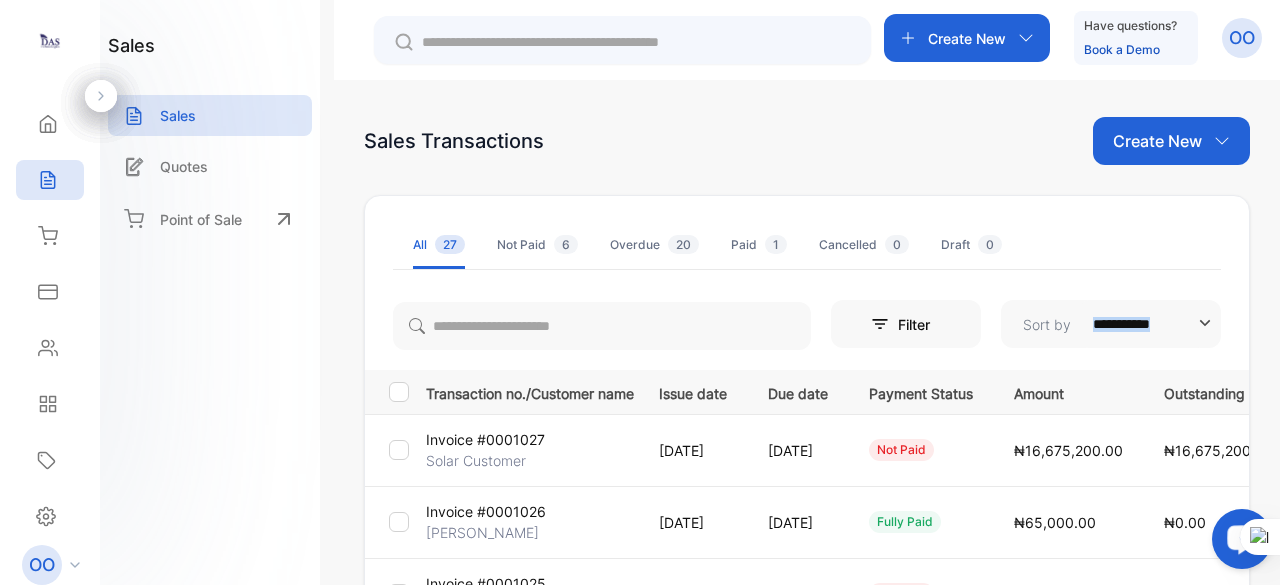 click on "**********" at bounding box center (807, 372) 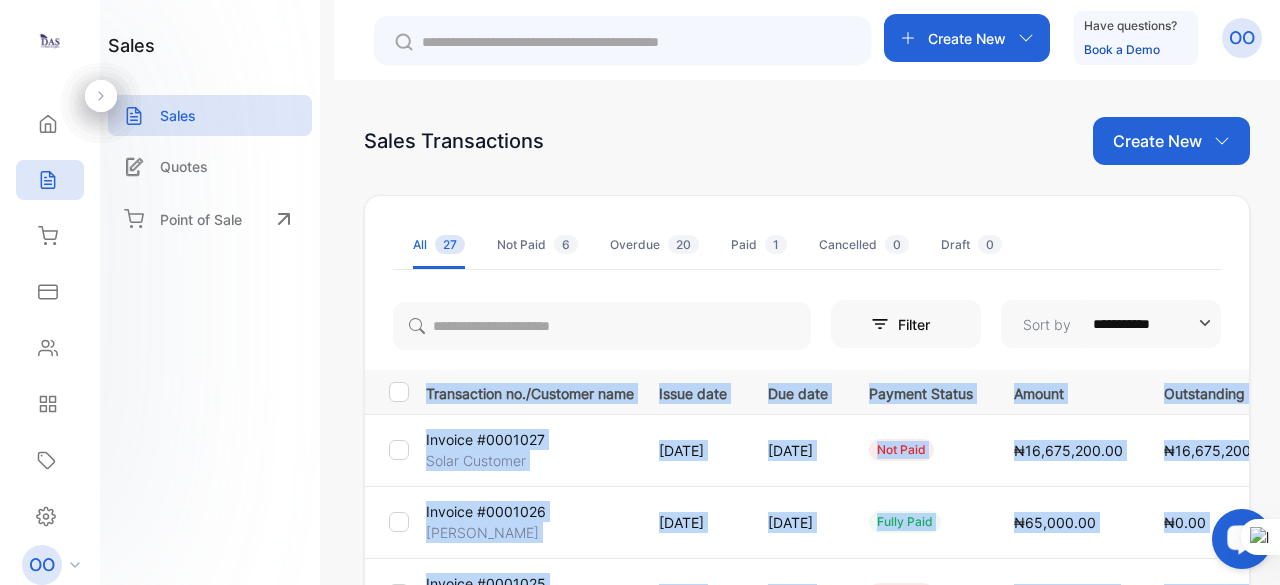 click on "**********" at bounding box center [807, 372] 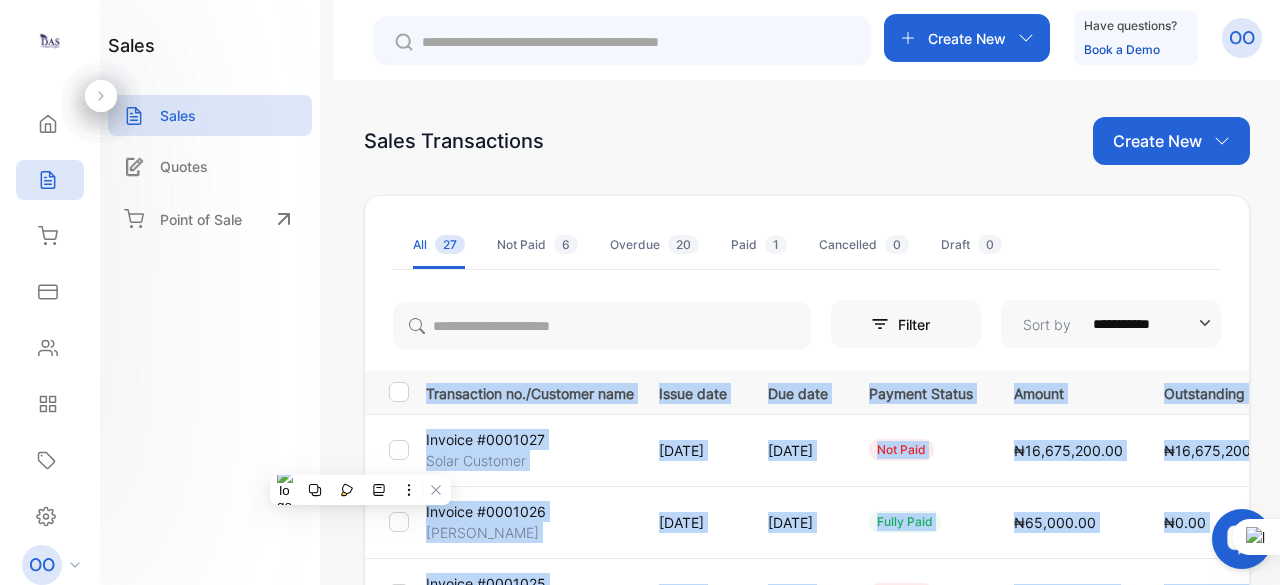 click on "**********" at bounding box center (807, 372) 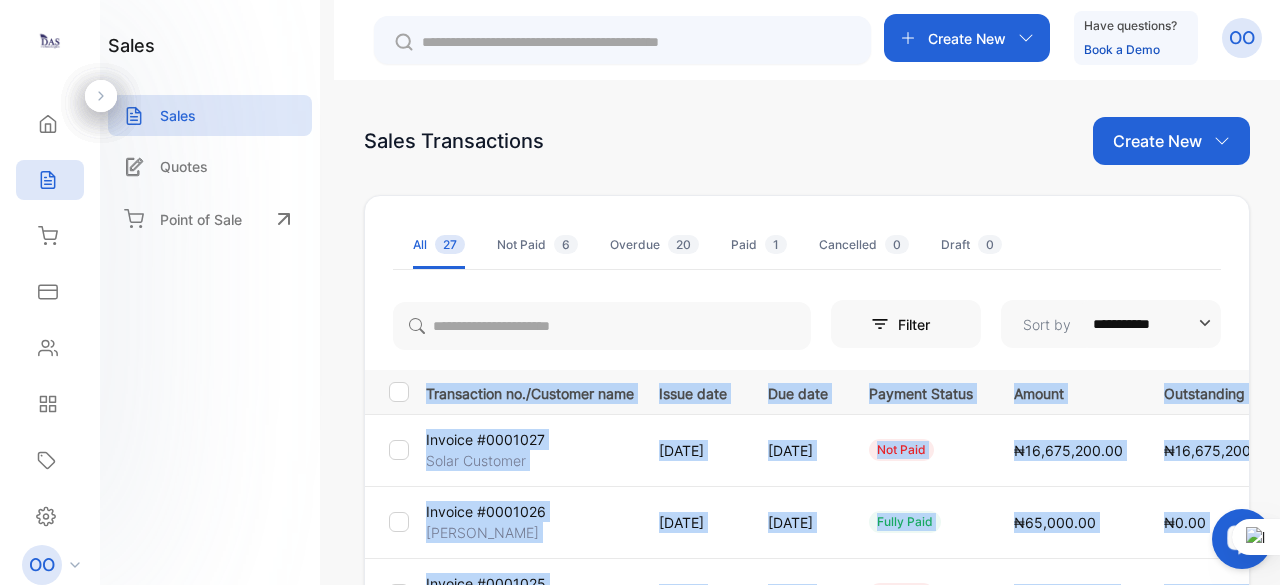 click on "**********" at bounding box center [807, 372] 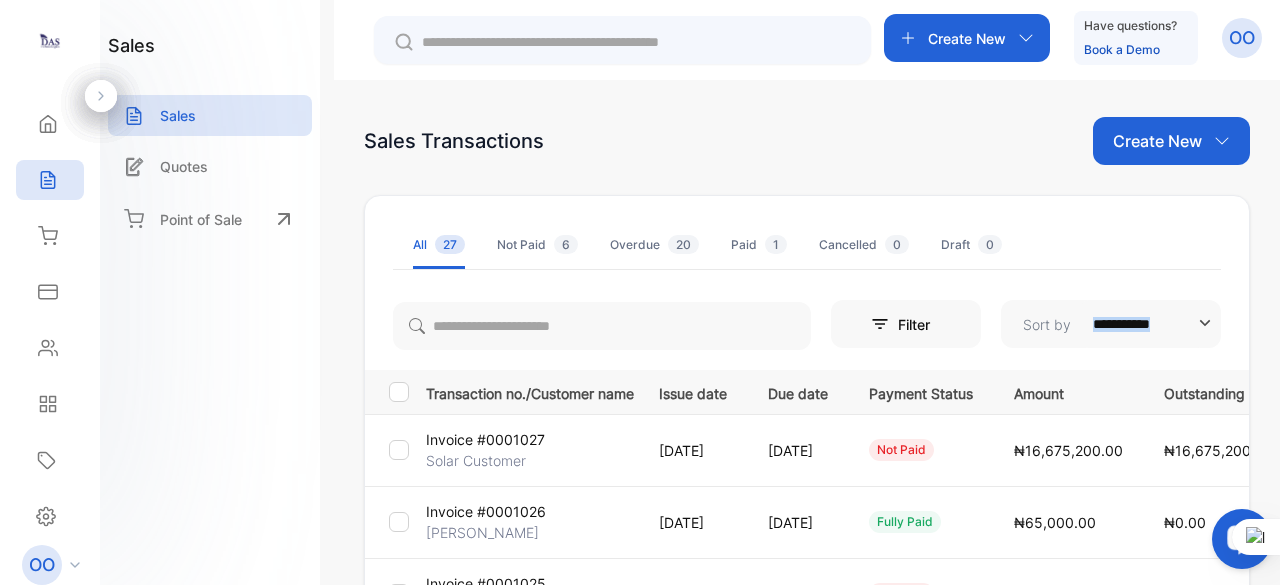 click on "**********" at bounding box center [807, 372] 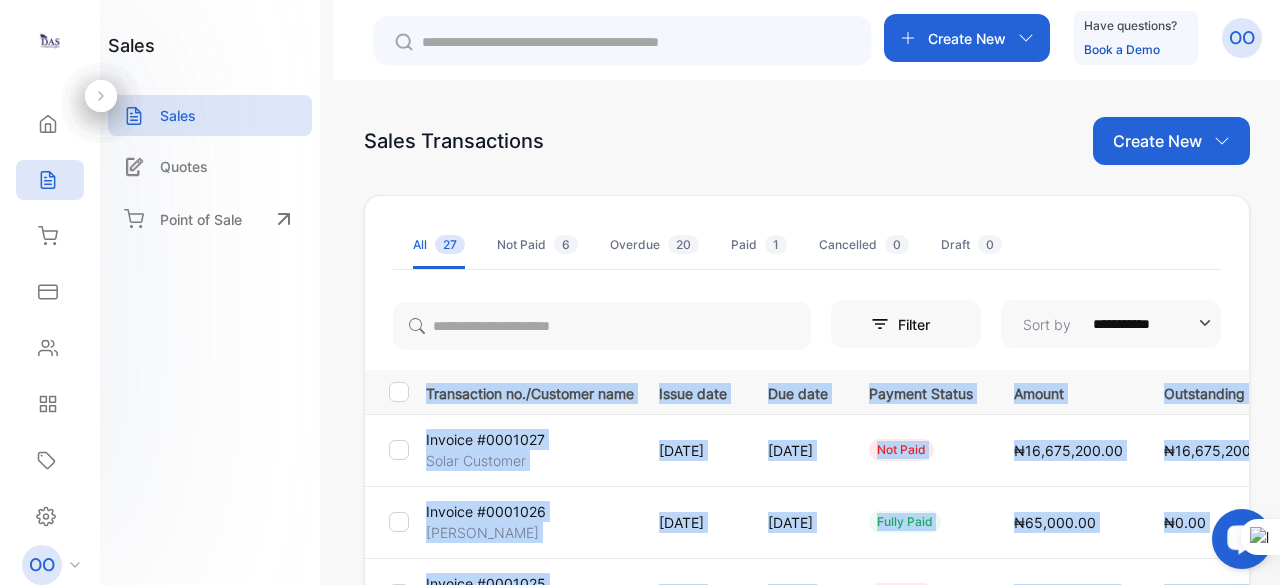 click on "**********" at bounding box center (807, 372) 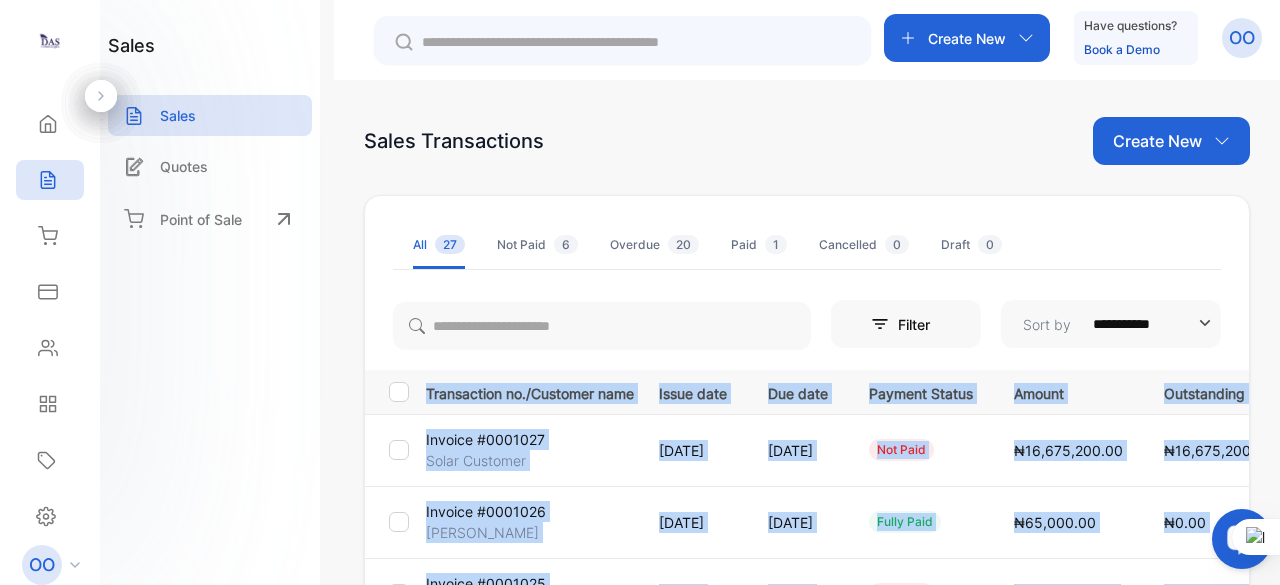 click on "**********" at bounding box center (807, 372) 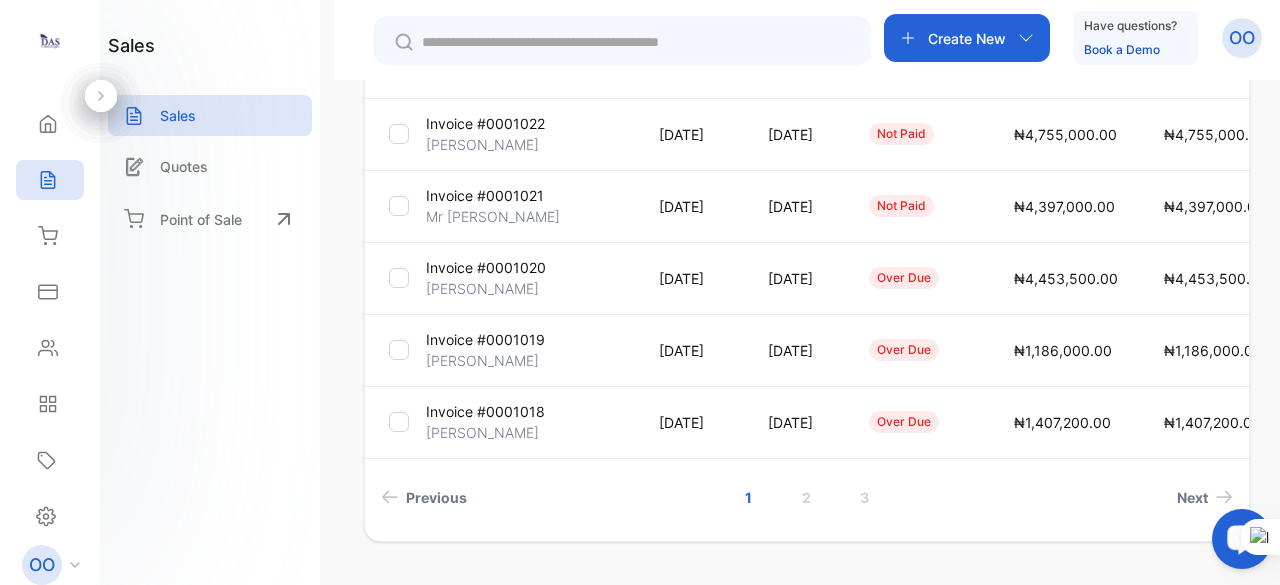 scroll, scrollTop: 724, scrollLeft: 0, axis: vertical 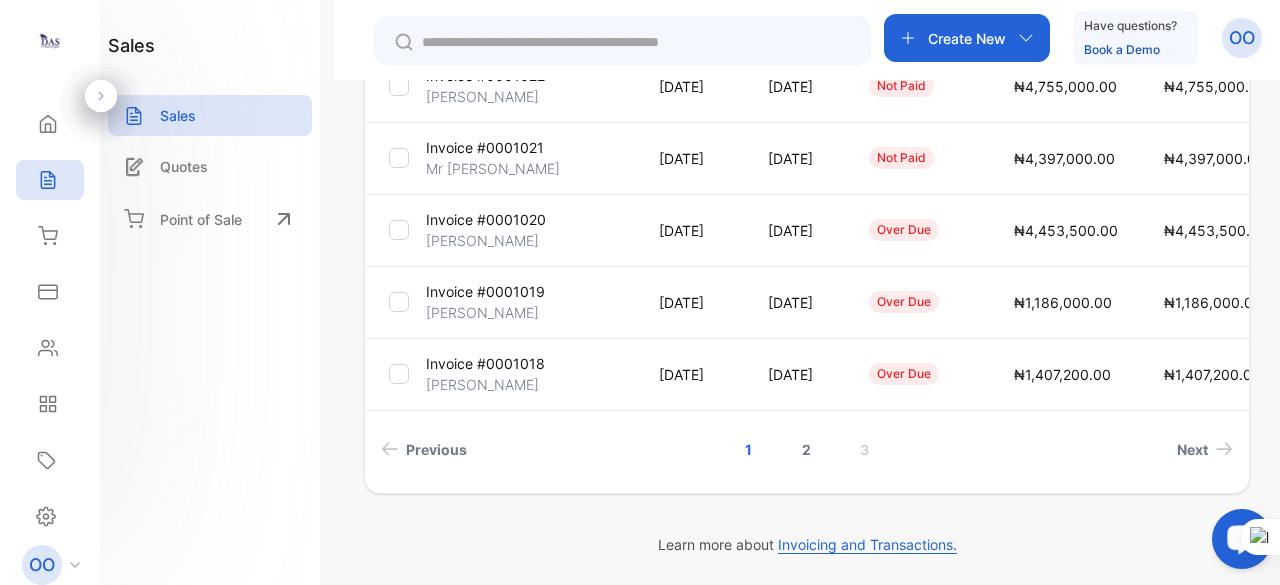 click on "2" at bounding box center (806, 449) 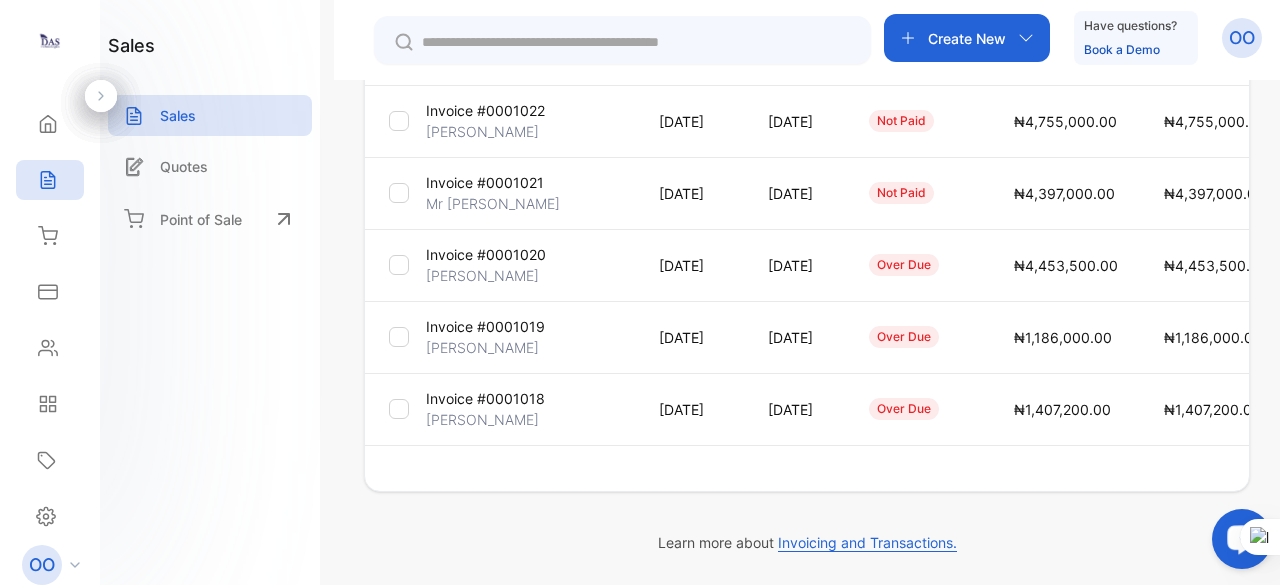 scroll, scrollTop: 687, scrollLeft: 0, axis: vertical 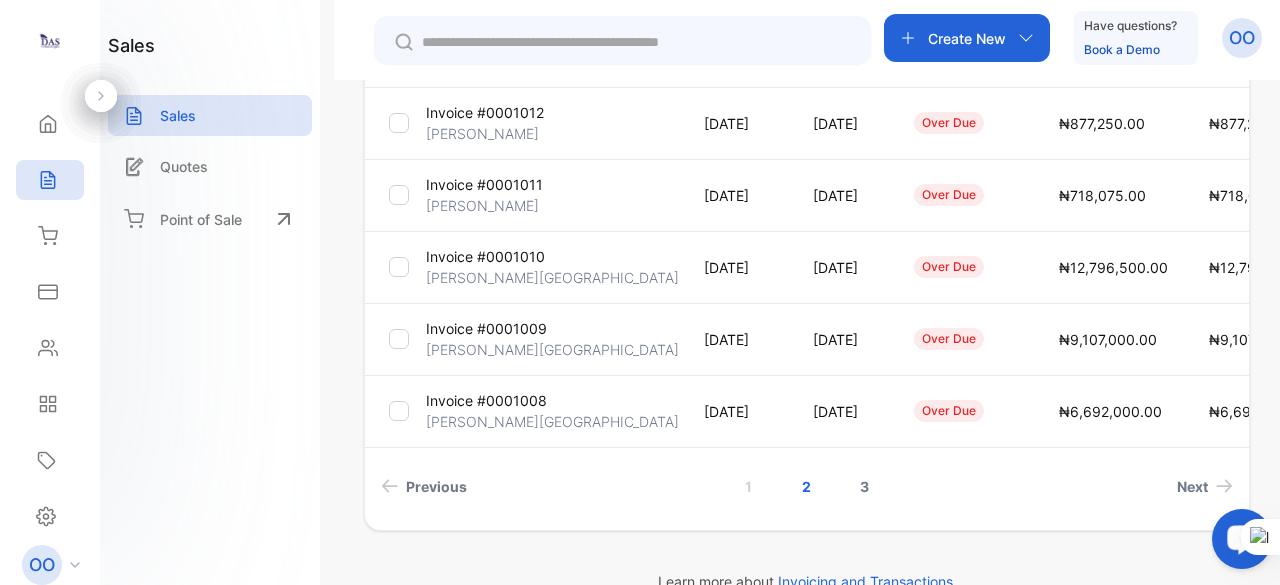 click on "3" at bounding box center (864, 486) 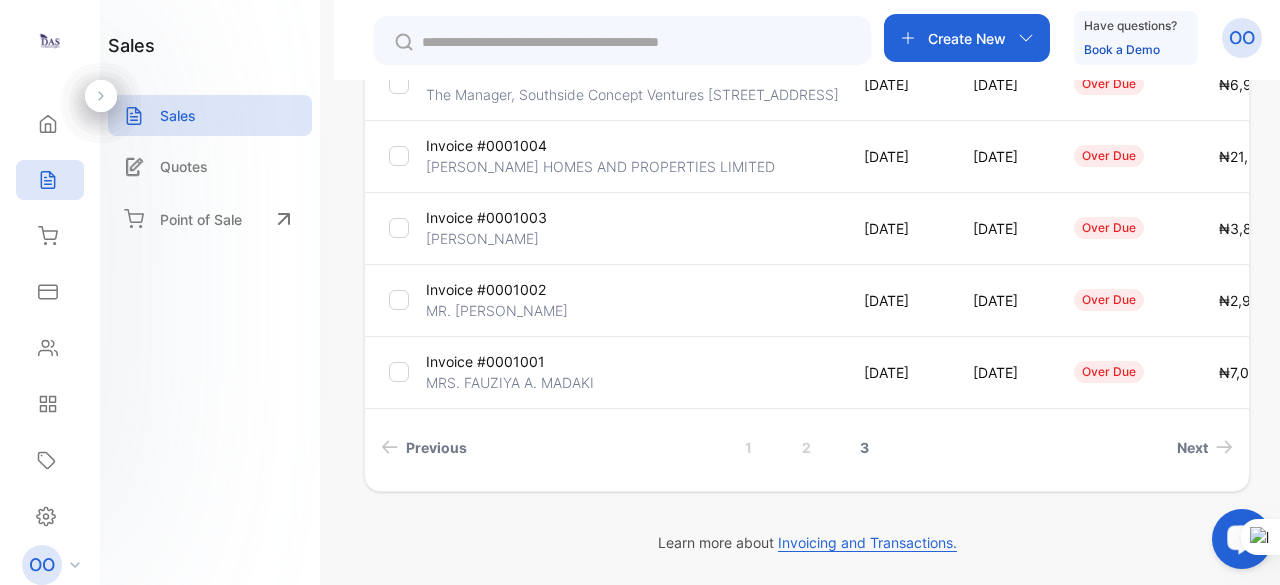 scroll, scrollTop: 508, scrollLeft: 0, axis: vertical 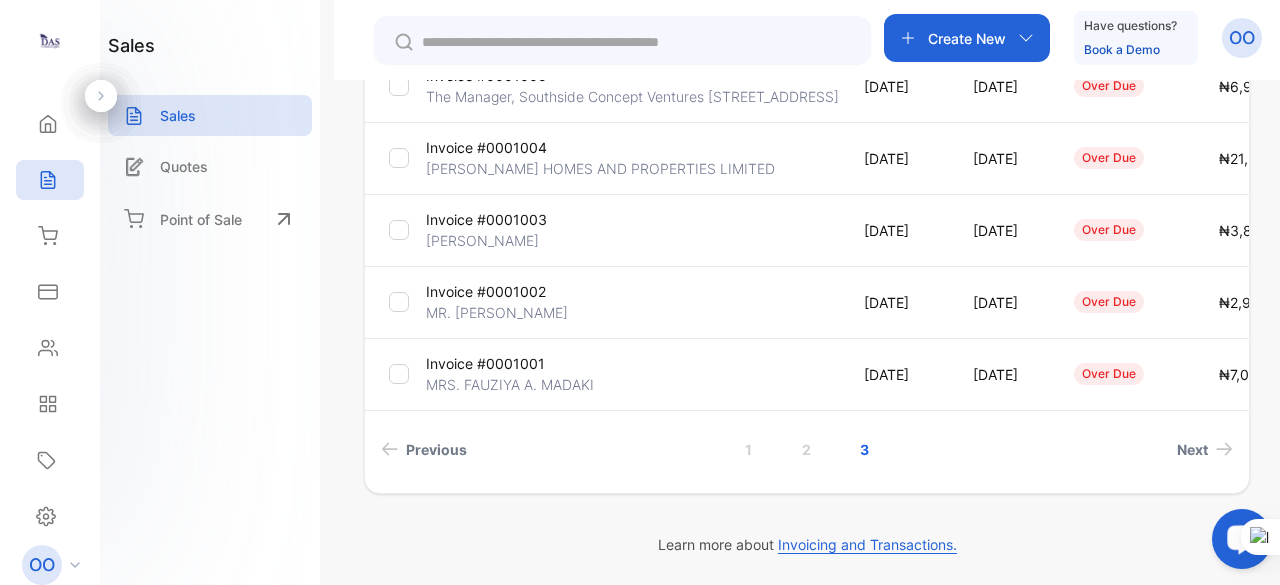 click at bounding box center (1279, 292) 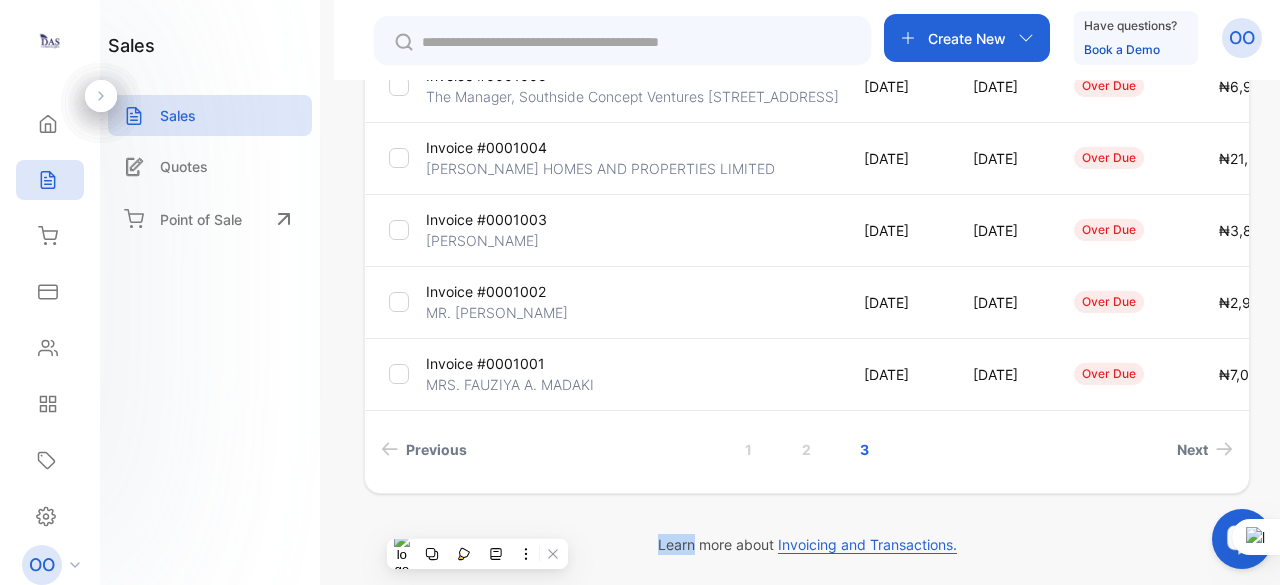 click on "**********" at bounding box center (807, 82) 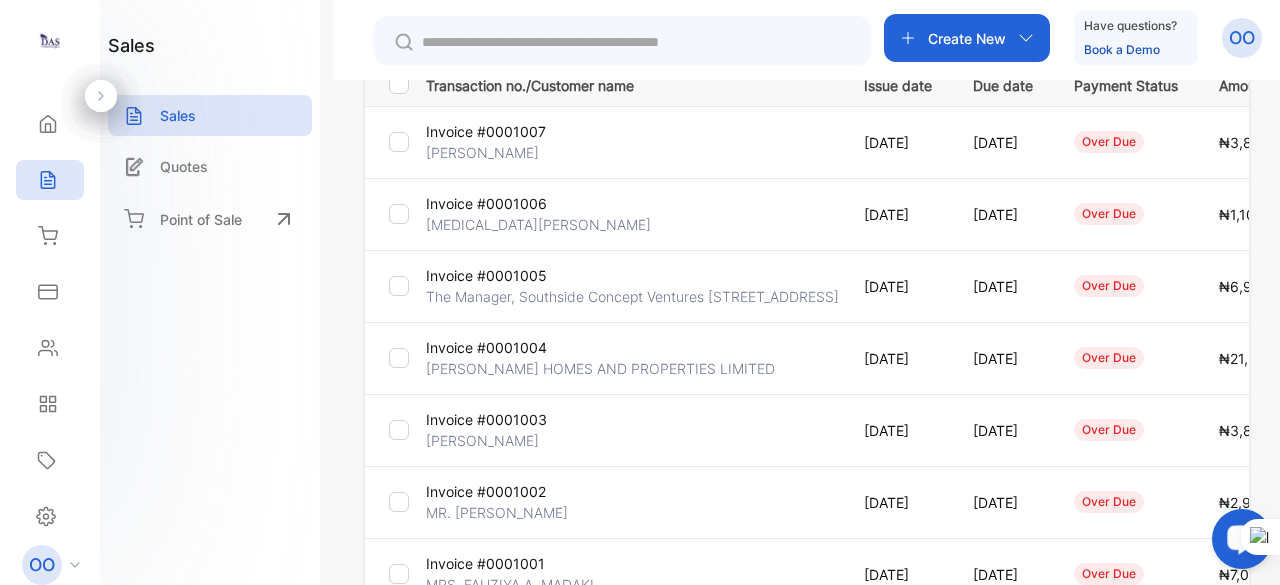 scroll, scrollTop: 348, scrollLeft: 0, axis: vertical 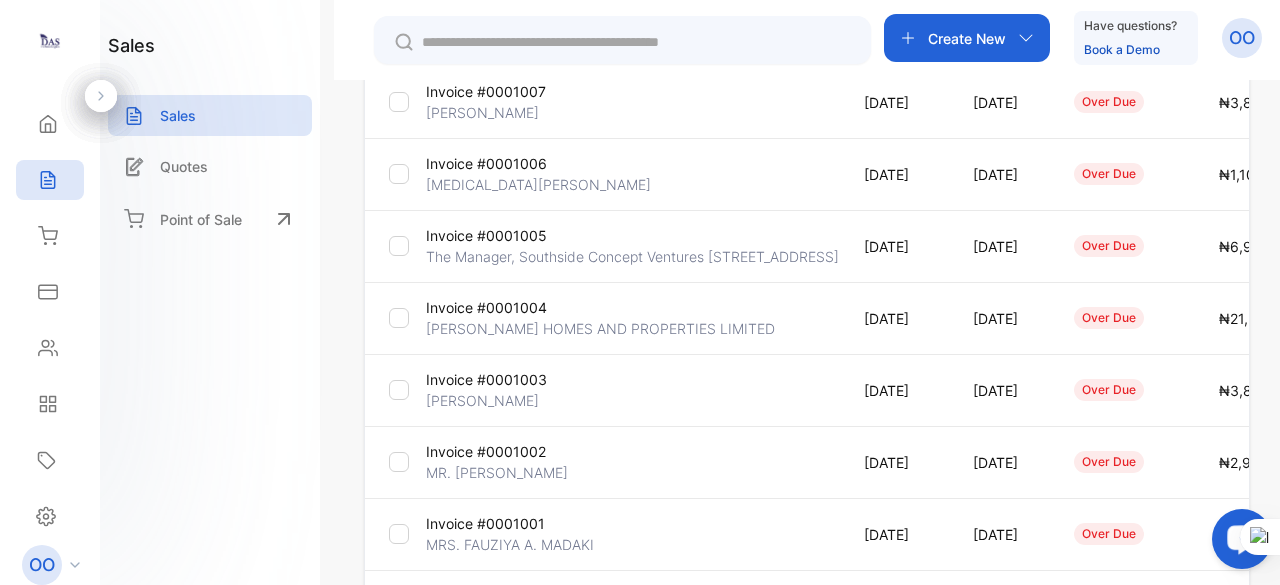click on "Invoice #0001006 [MEDICAL_DATA][PERSON_NAME]" at bounding box center (629, 174) 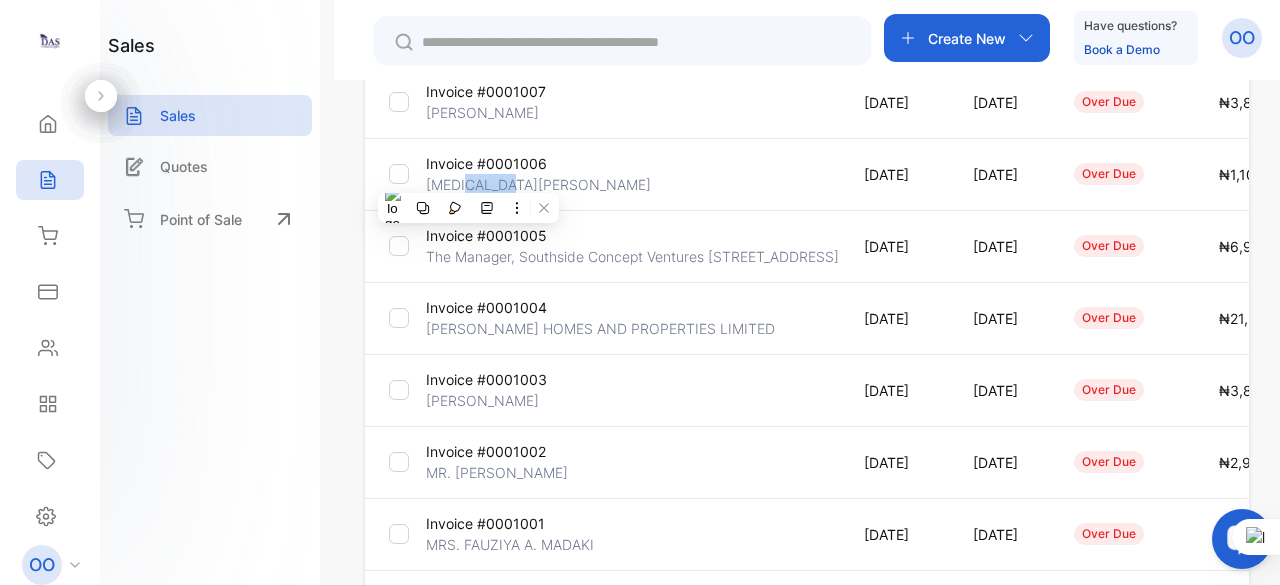 click on "[MEDICAL_DATA][PERSON_NAME]" at bounding box center (538, 184) 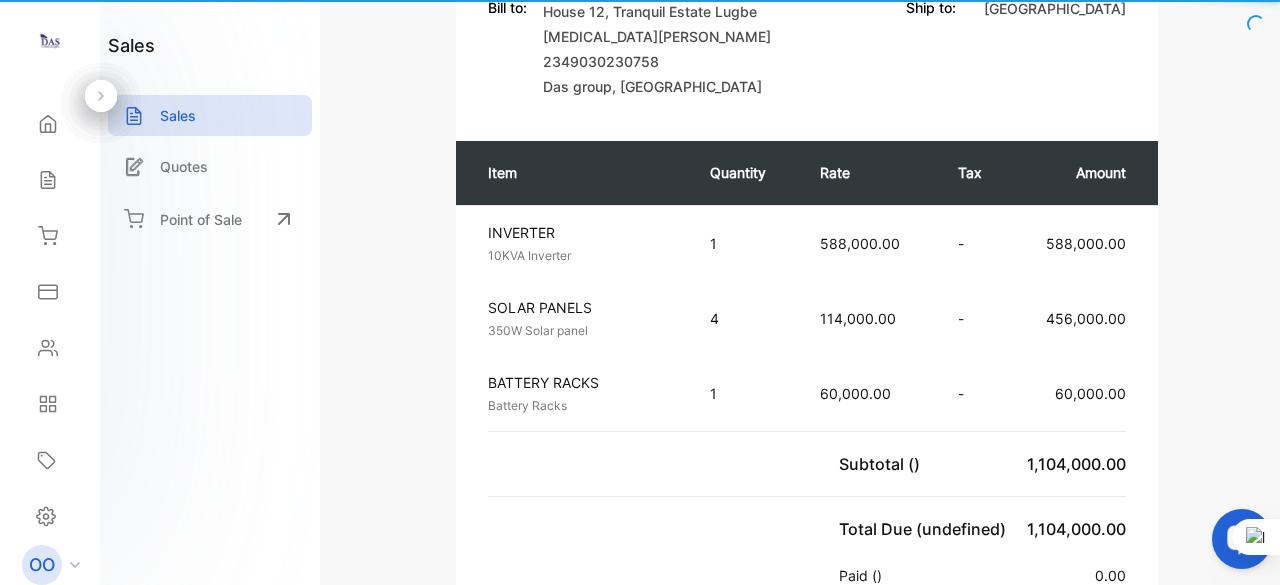 click on "Quantity" at bounding box center (745, 173) 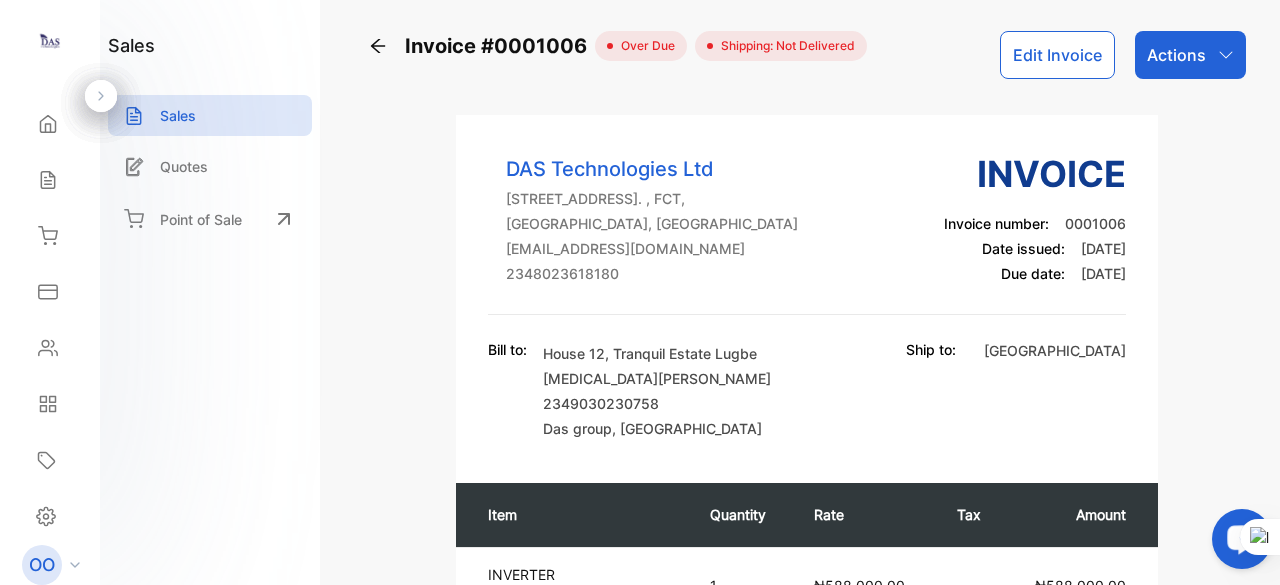 scroll, scrollTop: 0, scrollLeft: 0, axis: both 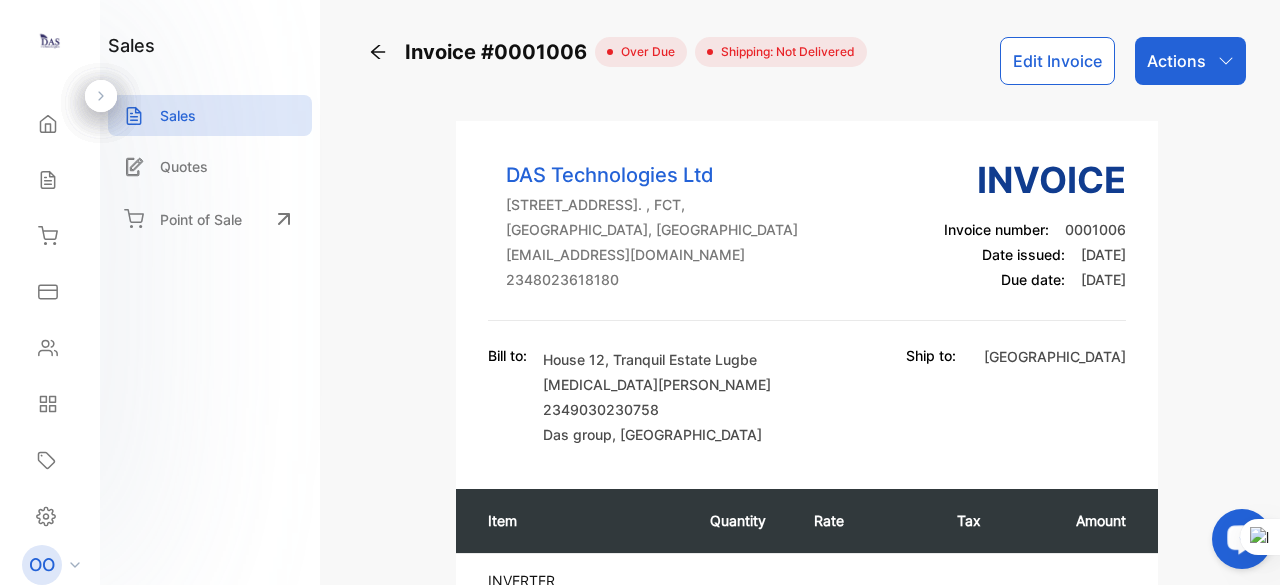 click 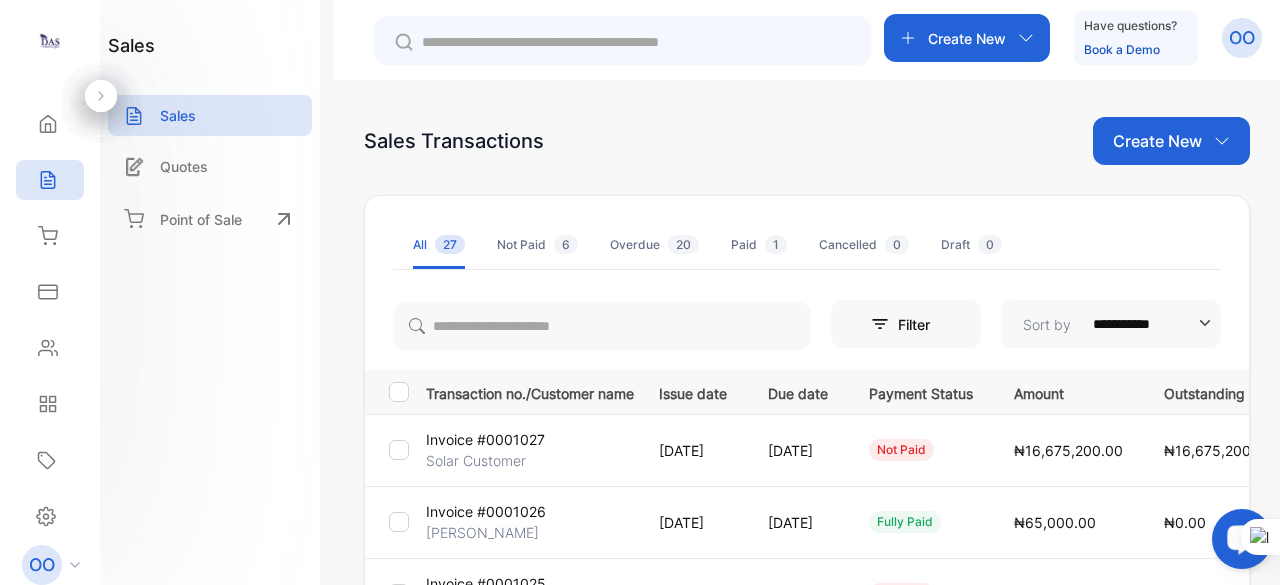click at bounding box center [1279, 292] 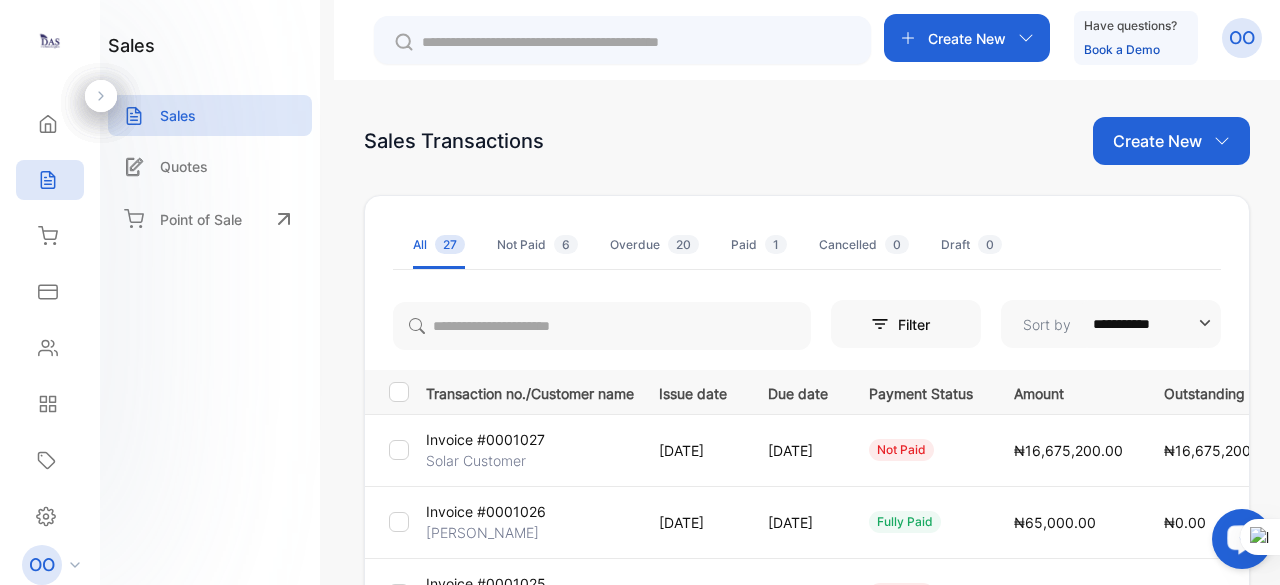 scroll, scrollTop: 512, scrollLeft: 0, axis: vertical 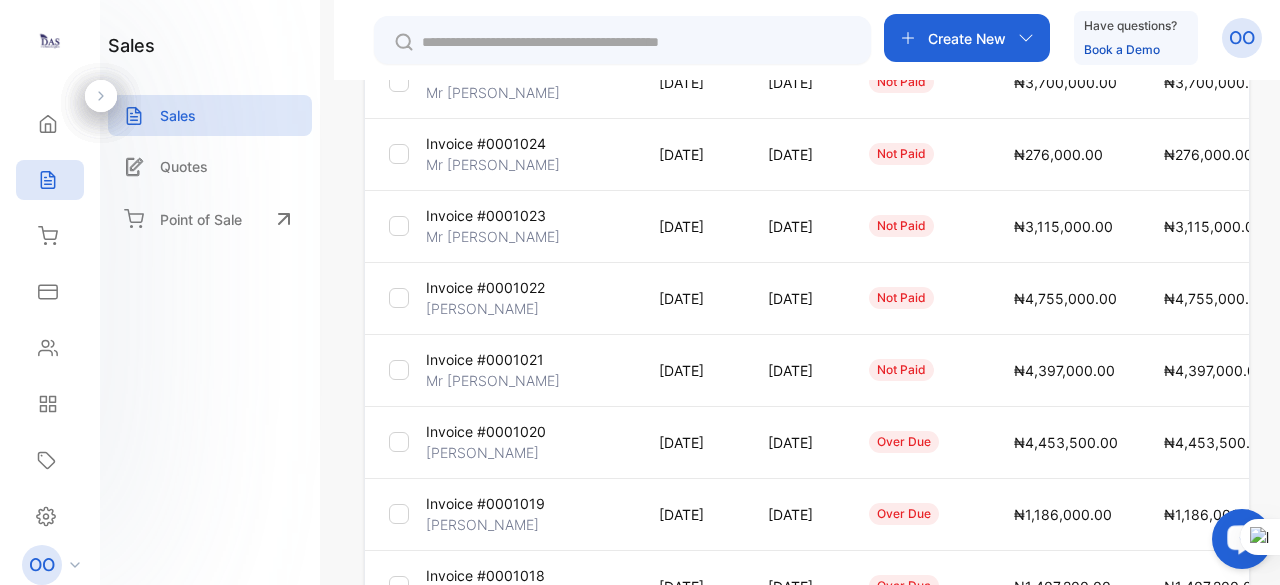 click on "**********" at bounding box center [807, 372] 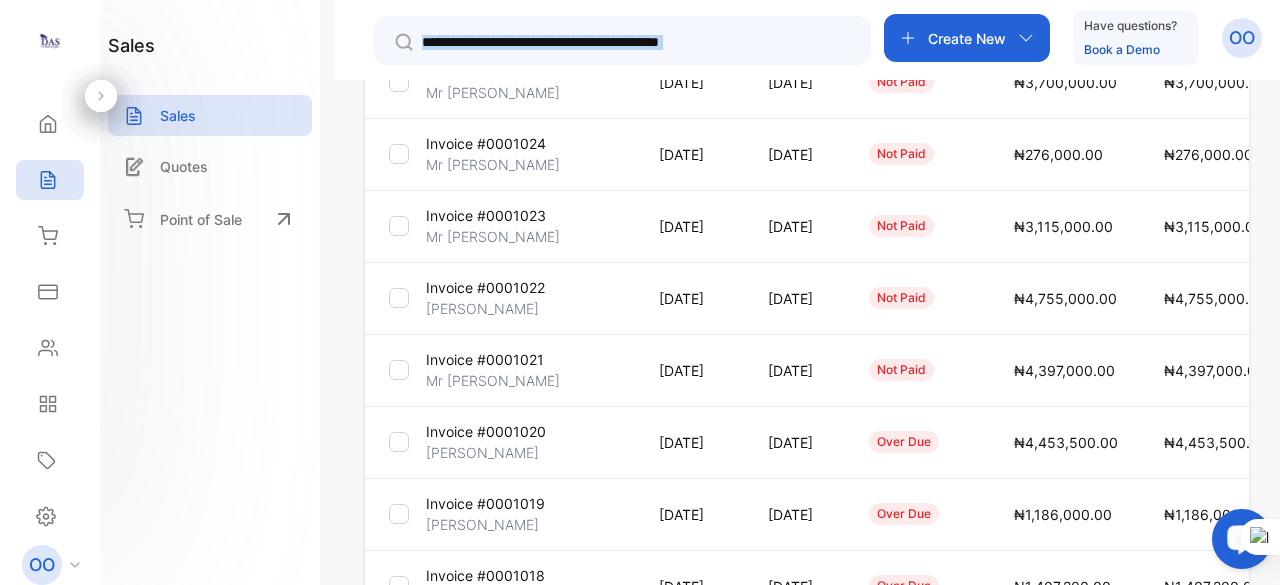 click on "sales Sales Quotes Point of Sale" at bounding box center [210, 292] 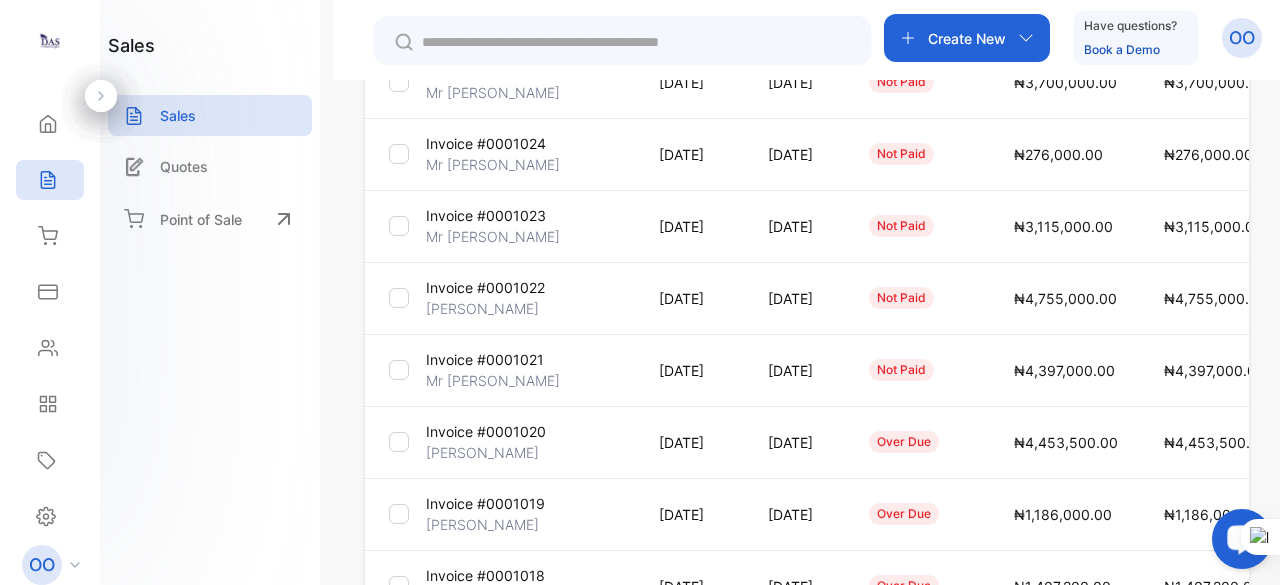 click on "sales Sales Quotes Point of Sale" at bounding box center [210, 292] 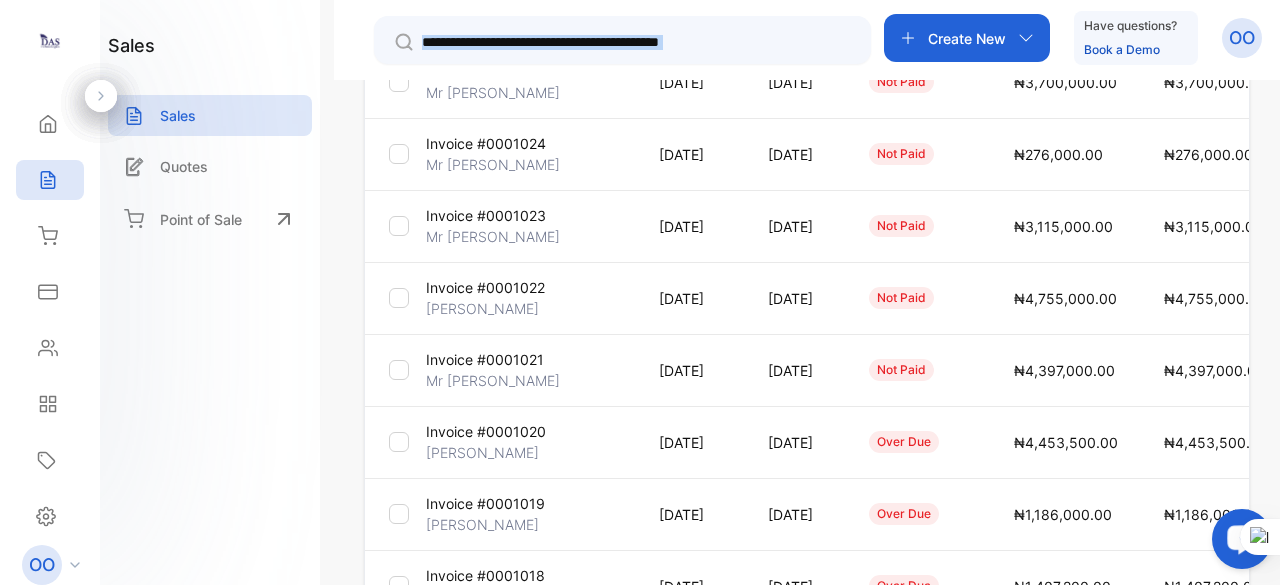 click on "sales Sales Quotes Point of Sale" at bounding box center [210, 292] 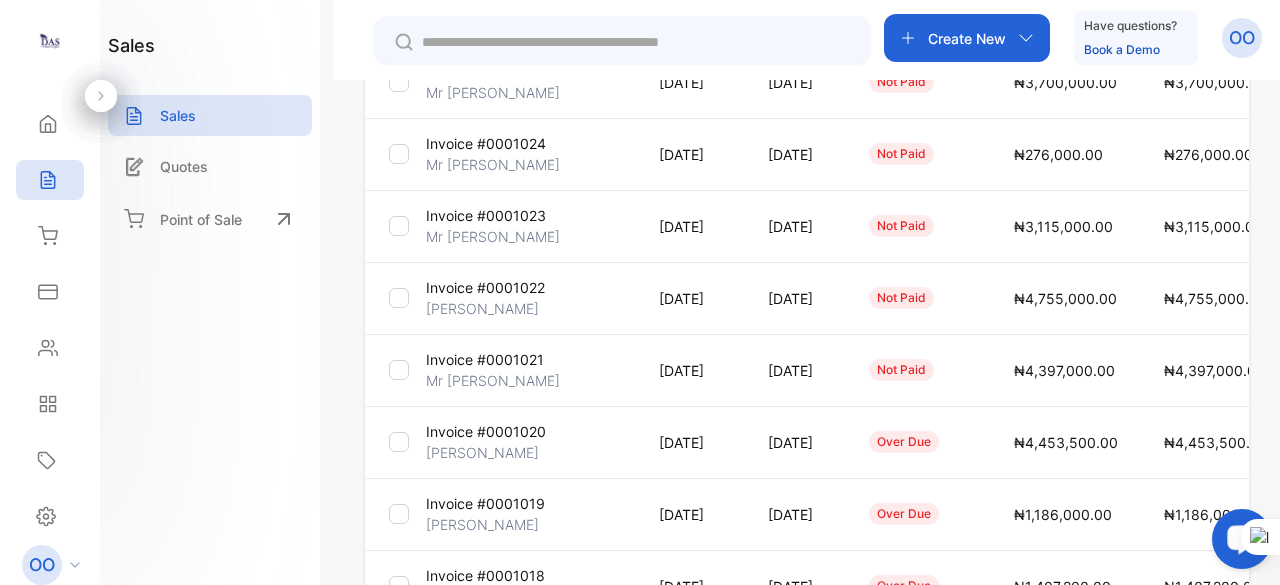 click on "sales Sales Quotes Point of Sale" at bounding box center (210, 292) 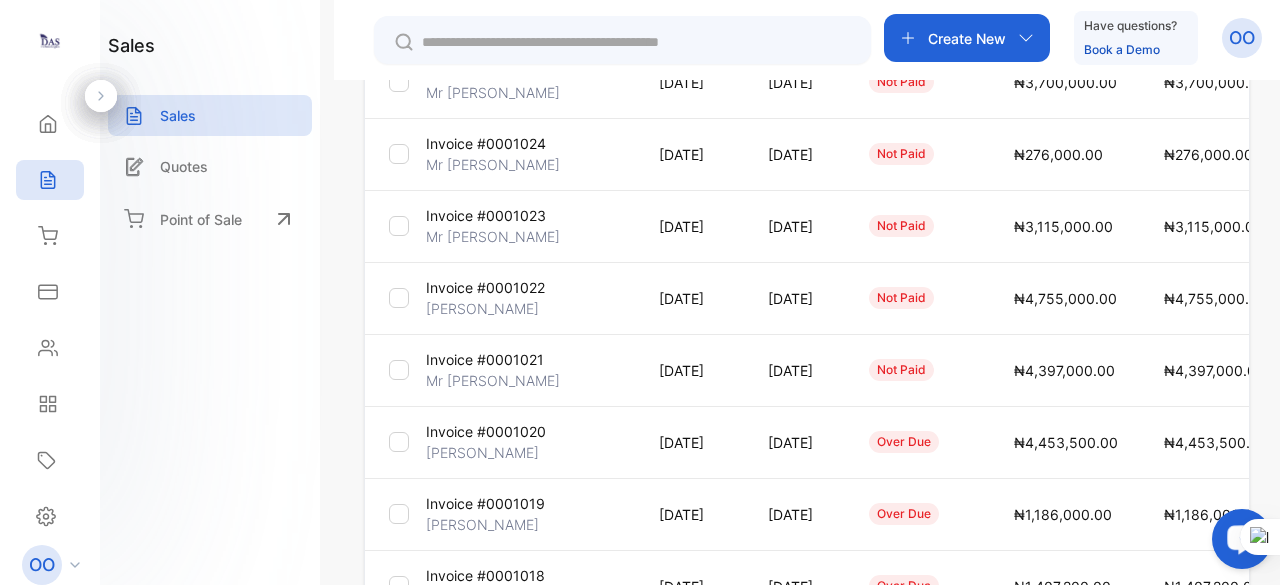 click on "**********" at bounding box center [807, 372] 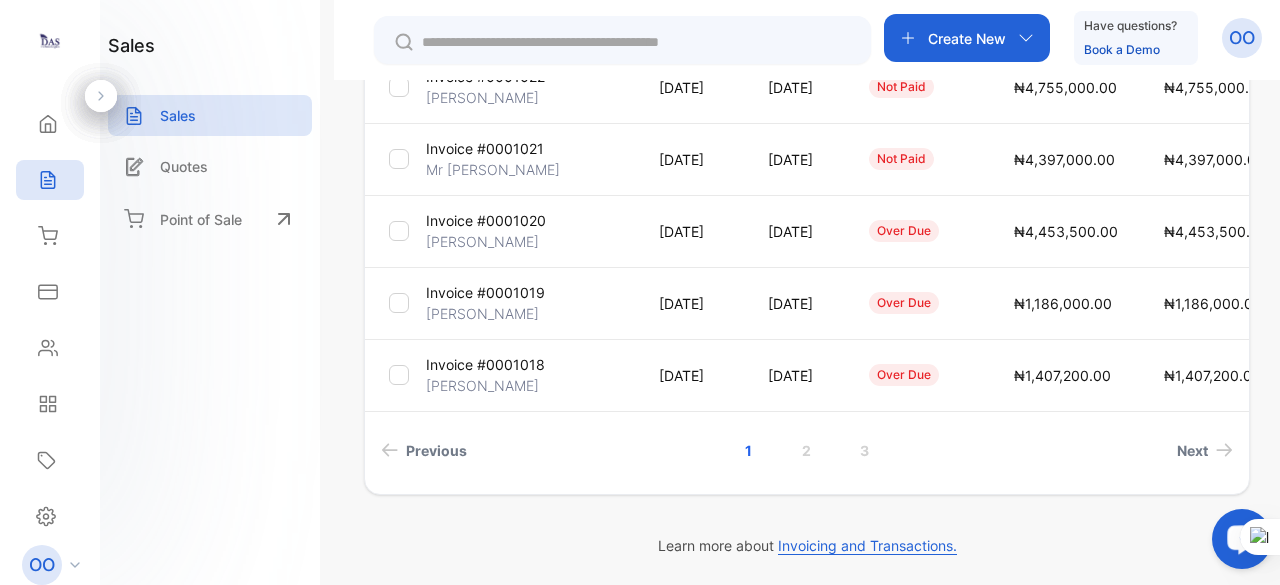 scroll, scrollTop: 724, scrollLeft: 0, axis: vertical 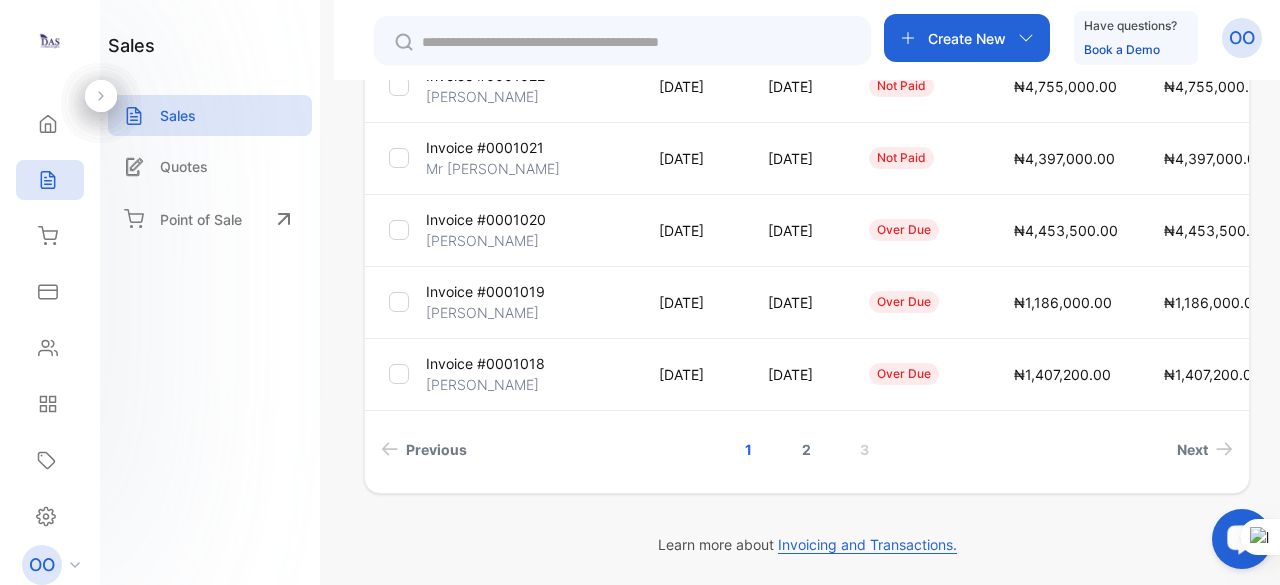 click on "2" at bounding box center (806, 449) 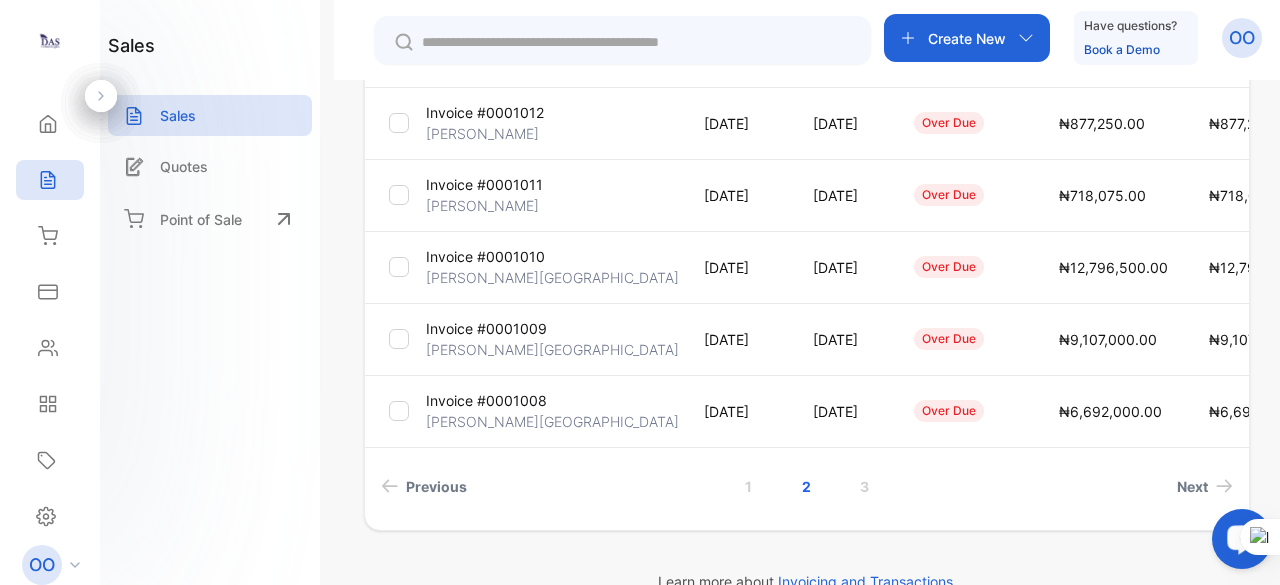 click on "[DATE]" at bounding box center [738, 123] 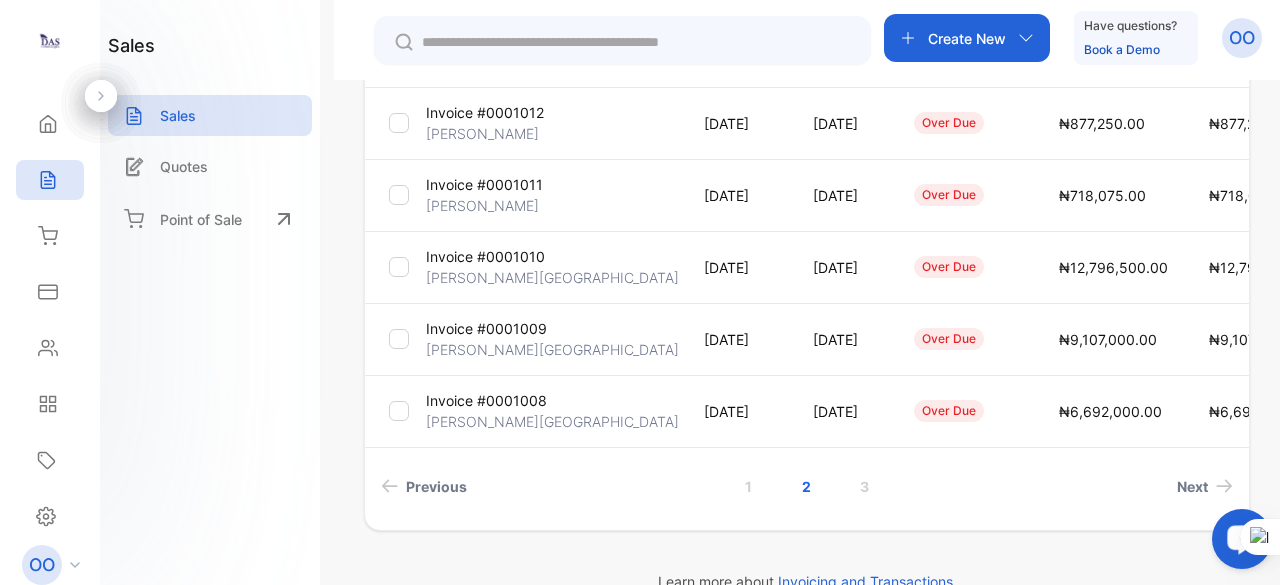click on "[DATE]" at bounding box center [843, 123] 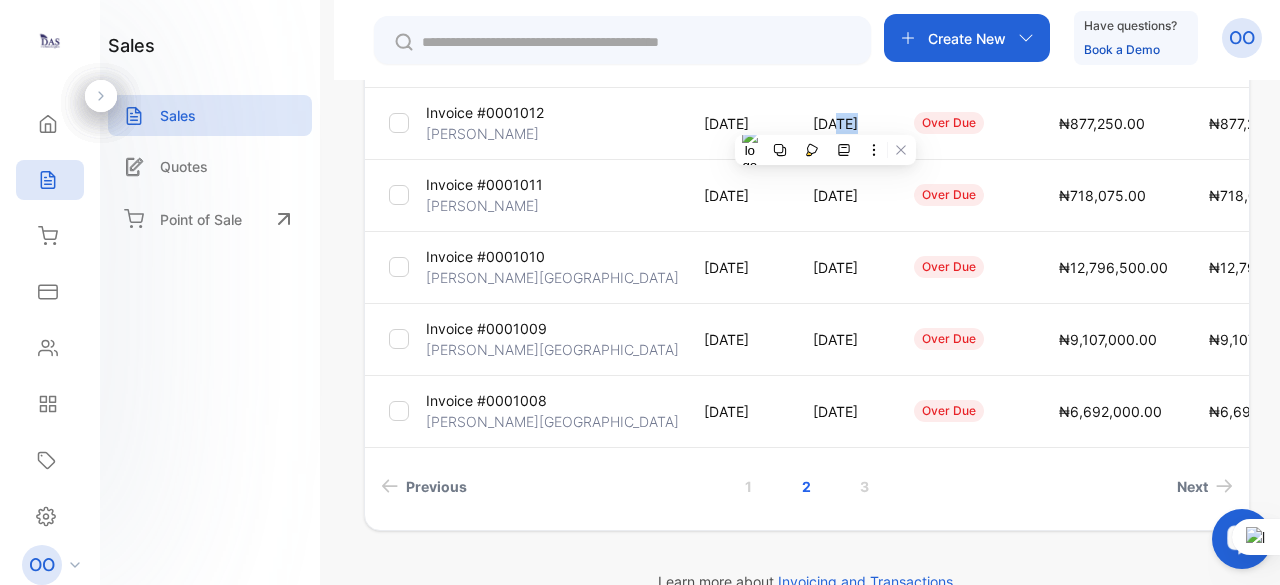 click on "[DATE]" at bounding box center (843, 123) 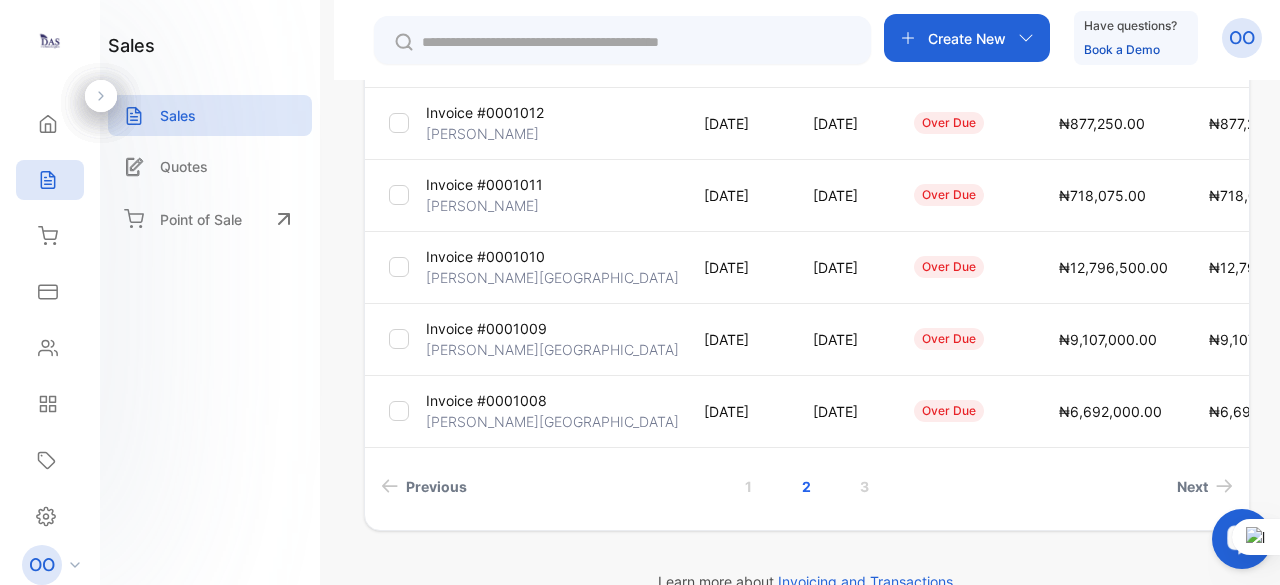 click on "Invoice #0001012" at bounding box center (485, 112) 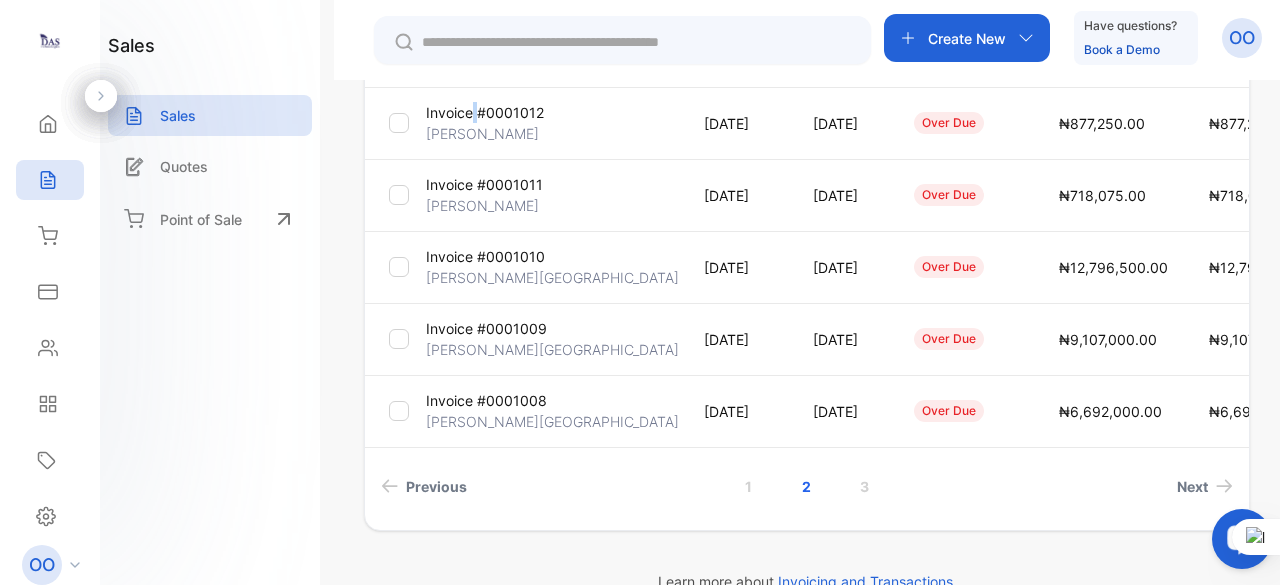 click on "Invoice #0001012" at bounding box center (485, 112) 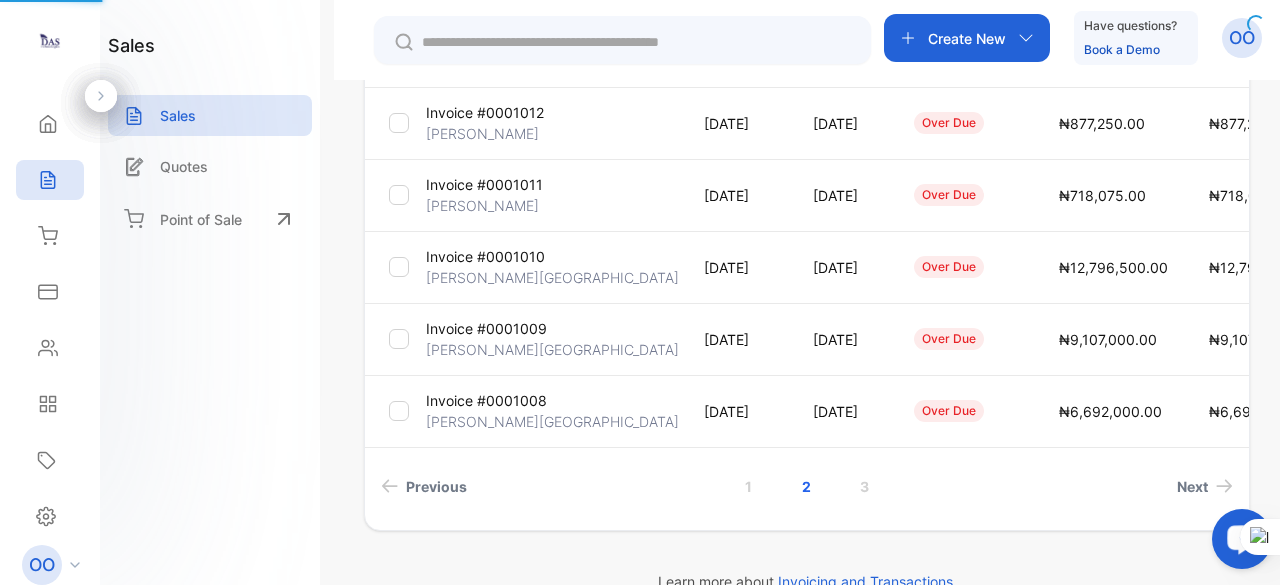 click on "[PERSON_NAME]" at bounding box center (482, 133) 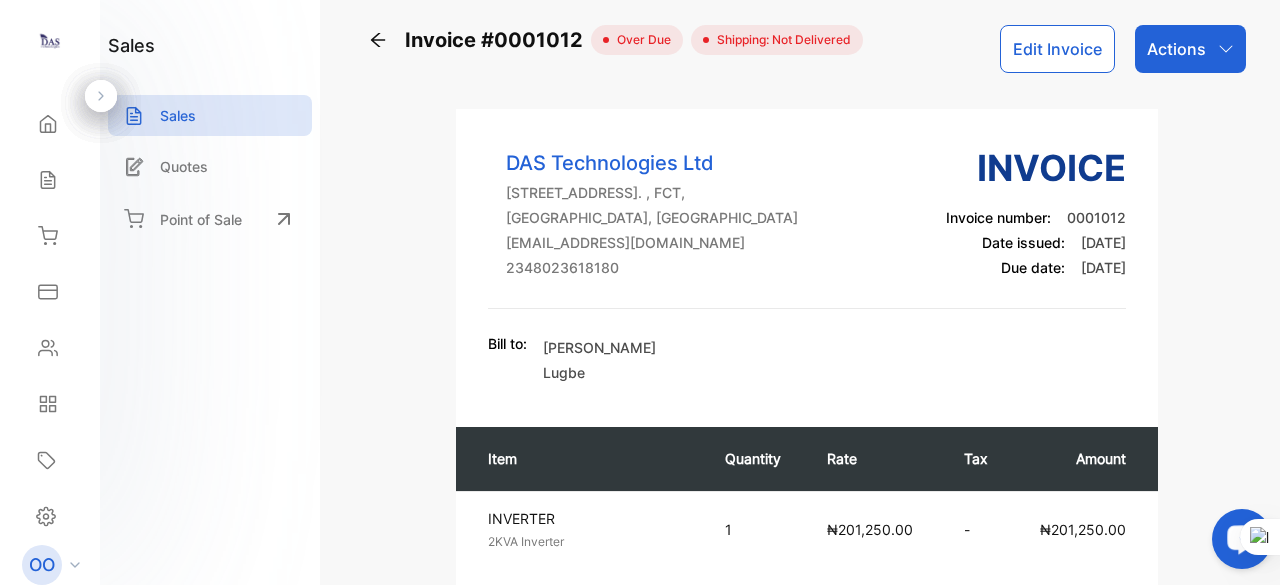scroll, scrollTop: 0, scrollLeft: 0, axis: both 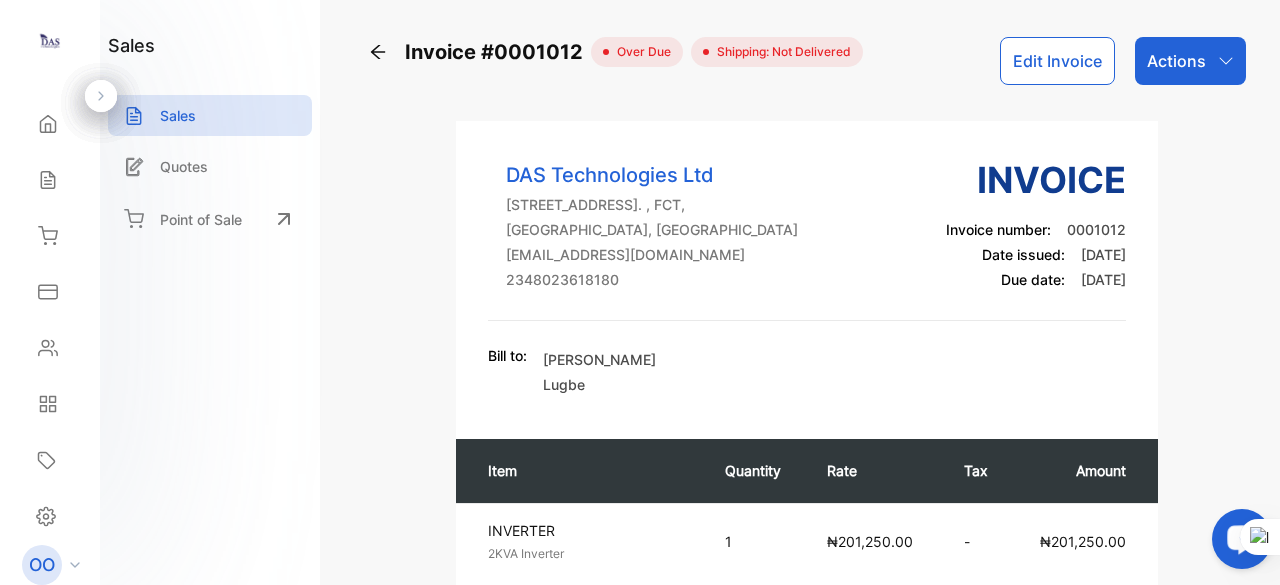 click 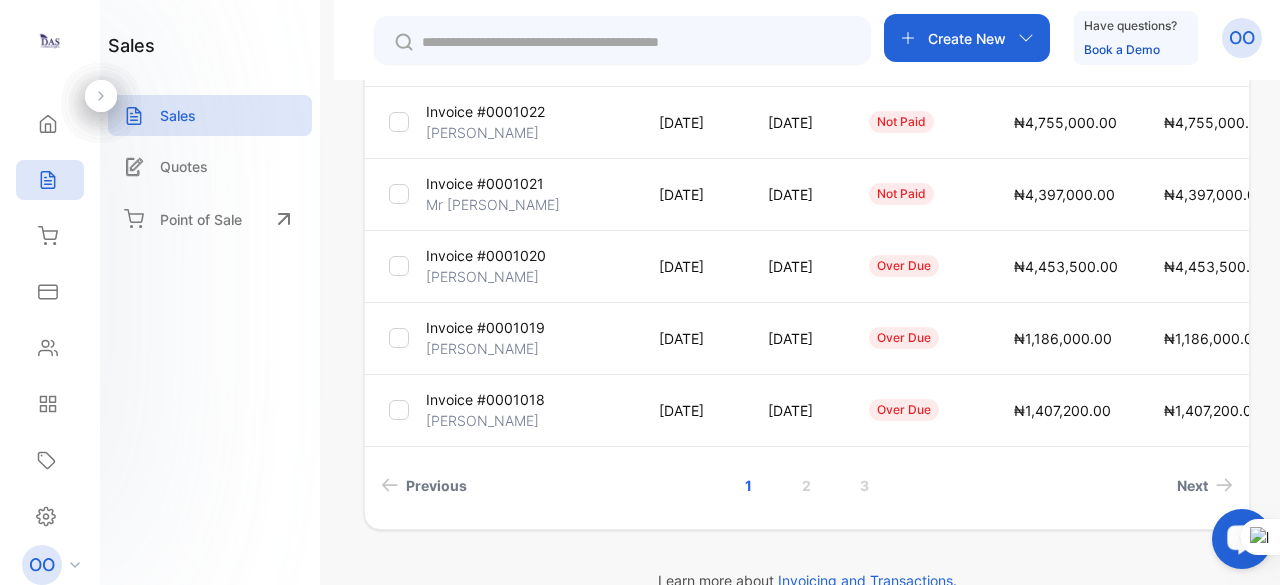 scroll, scrollTop: 720, scrollLeft: 0, axis: vertical 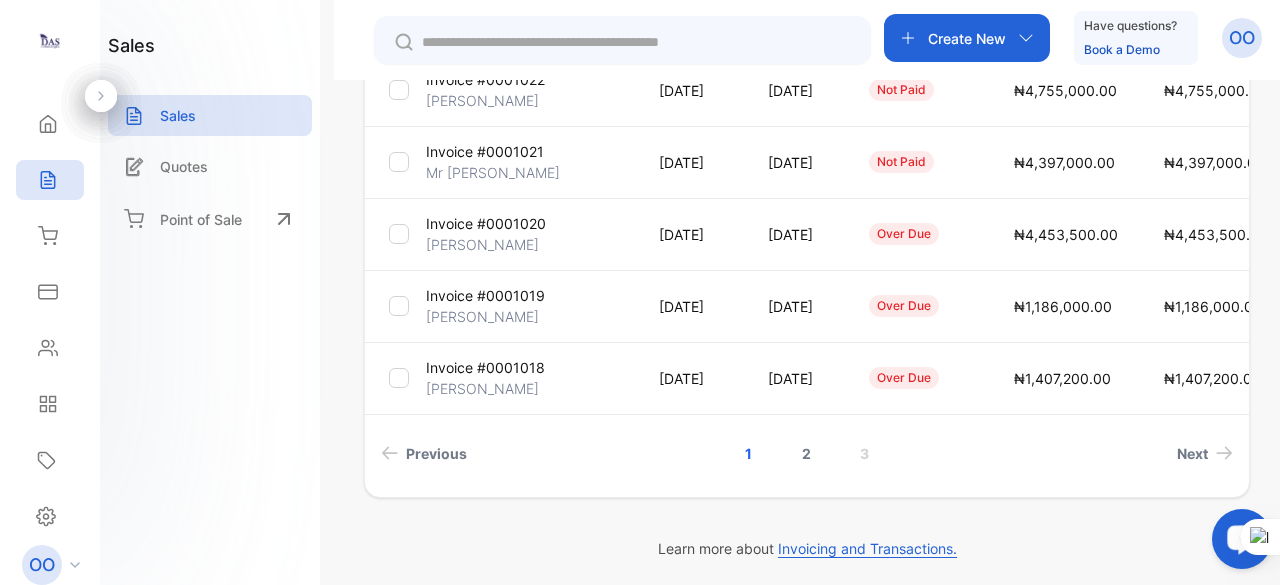 click on "2" at bounding box center [806, 453] 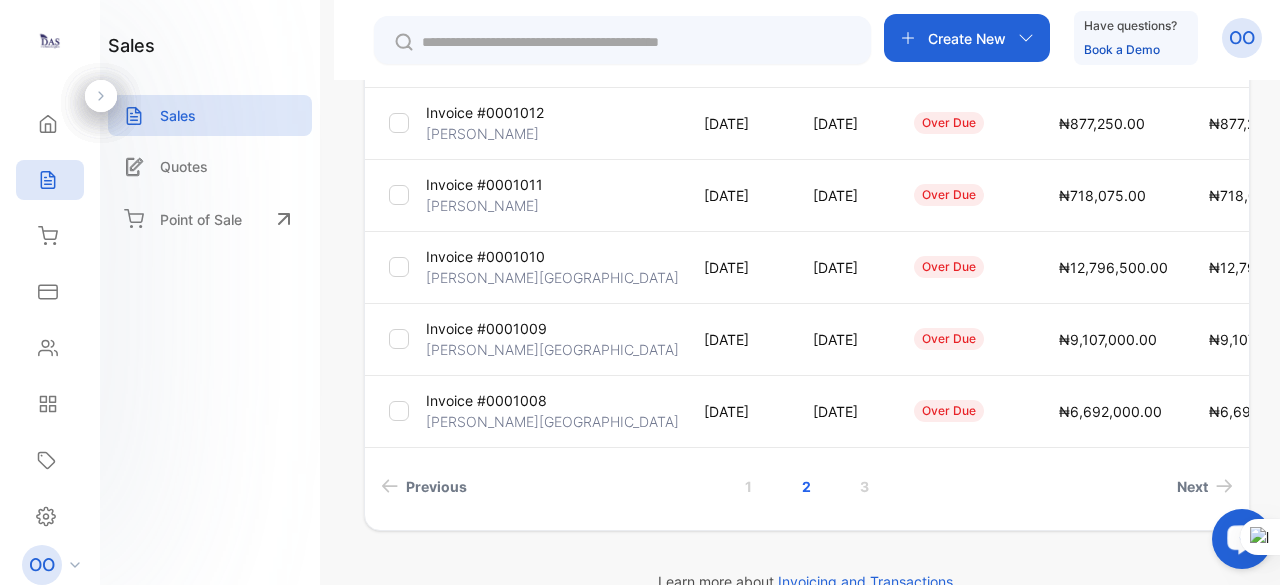 click on "Invoice #0001011" at bounding box center [484, 184] 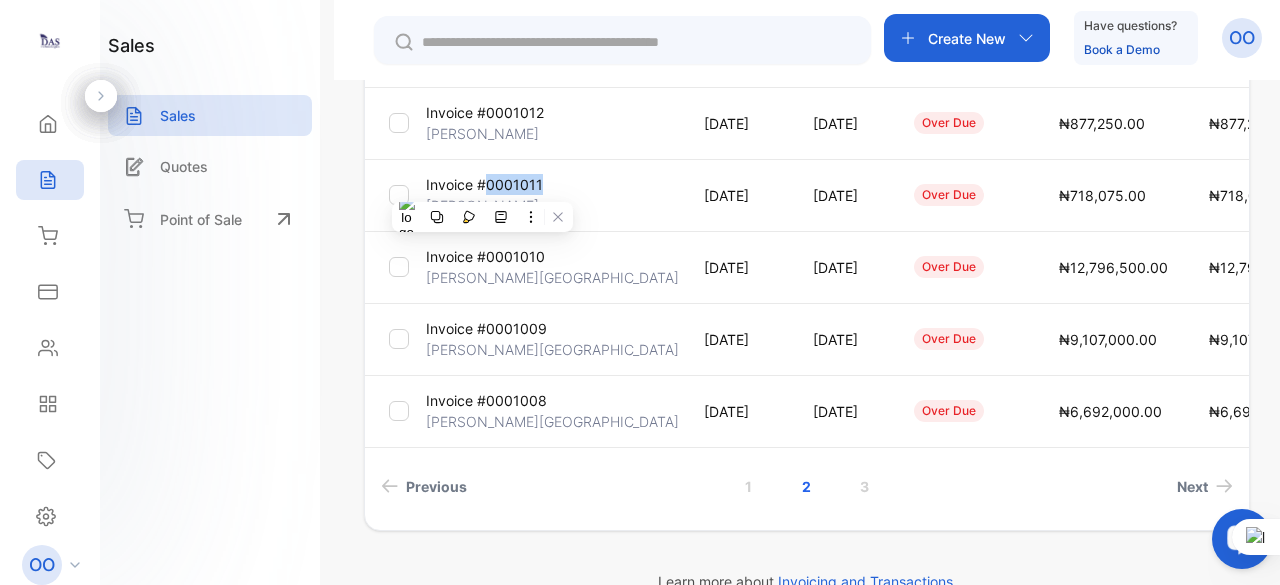 click on "Invoice #0001011" at bounding box center (484, 184) 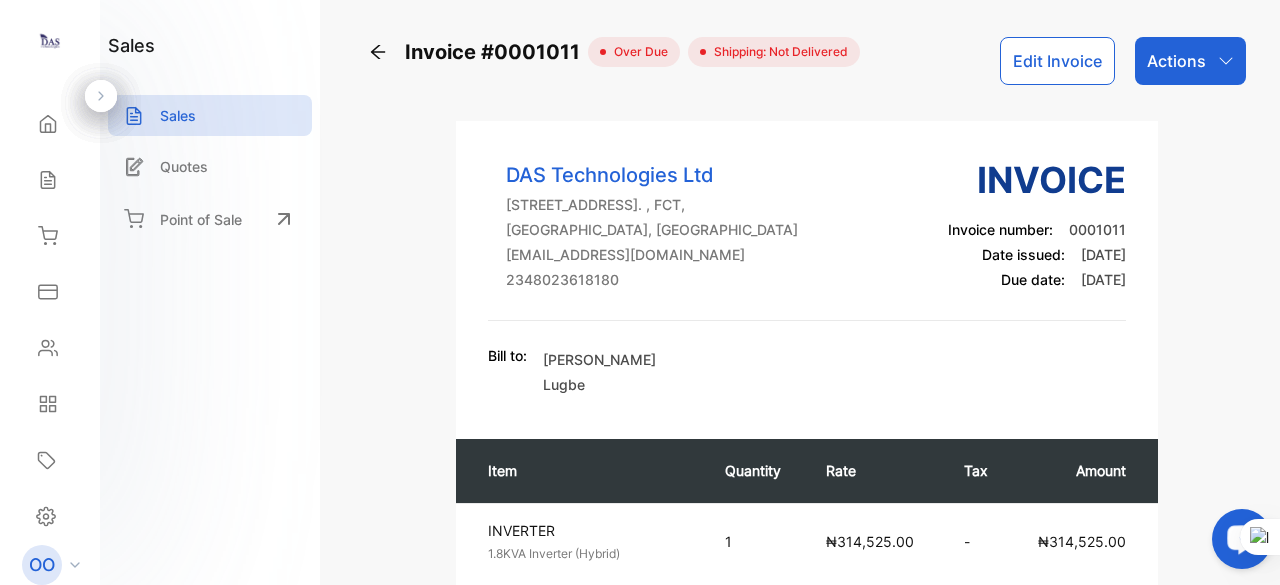 scroll, scrollTop: 0, scrollLeft: 0, axis: both 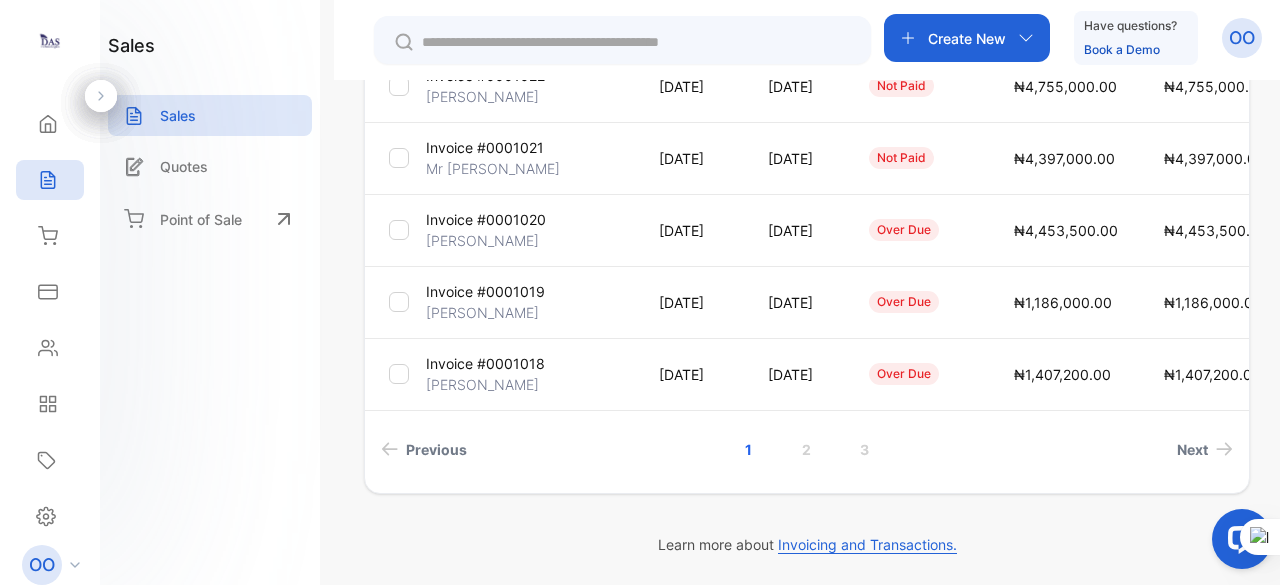 click on "[DATE]" at bounding box center [798, 374] 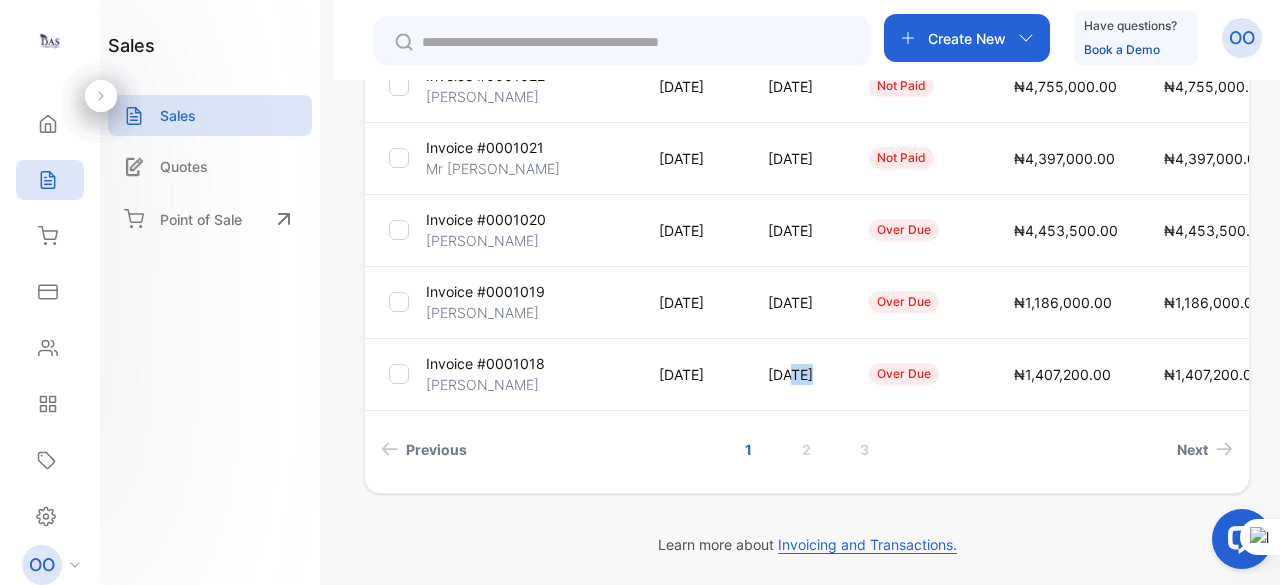 click on "[DATE]" at bounding box center [798, 374] 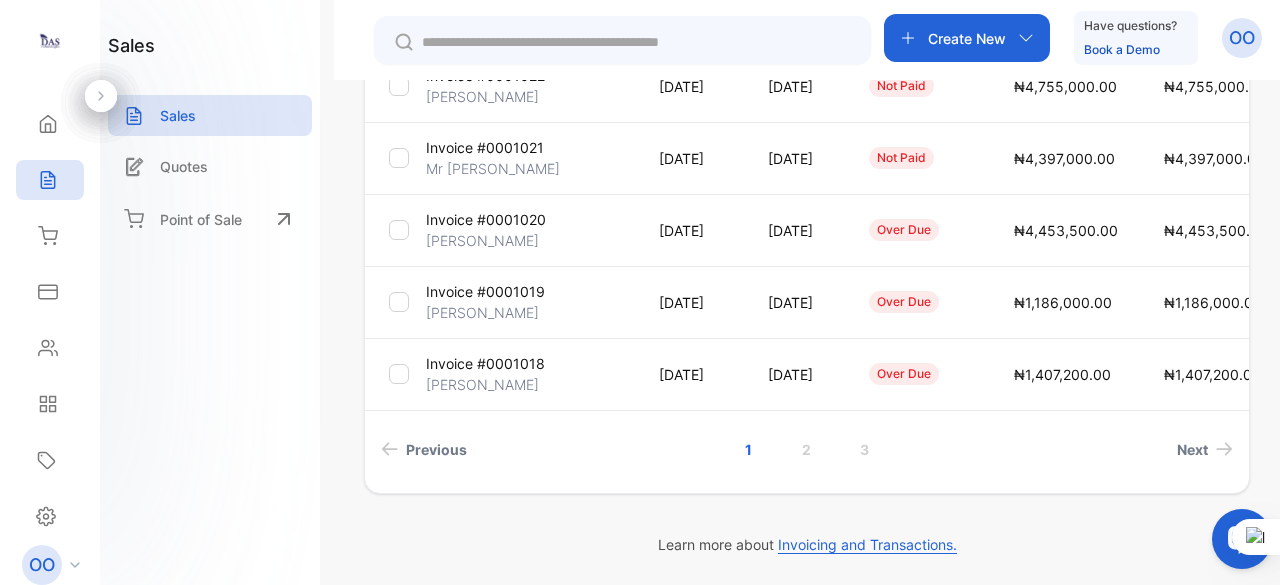 click on "Invoice #0001018" at bounding box center [485, 363] 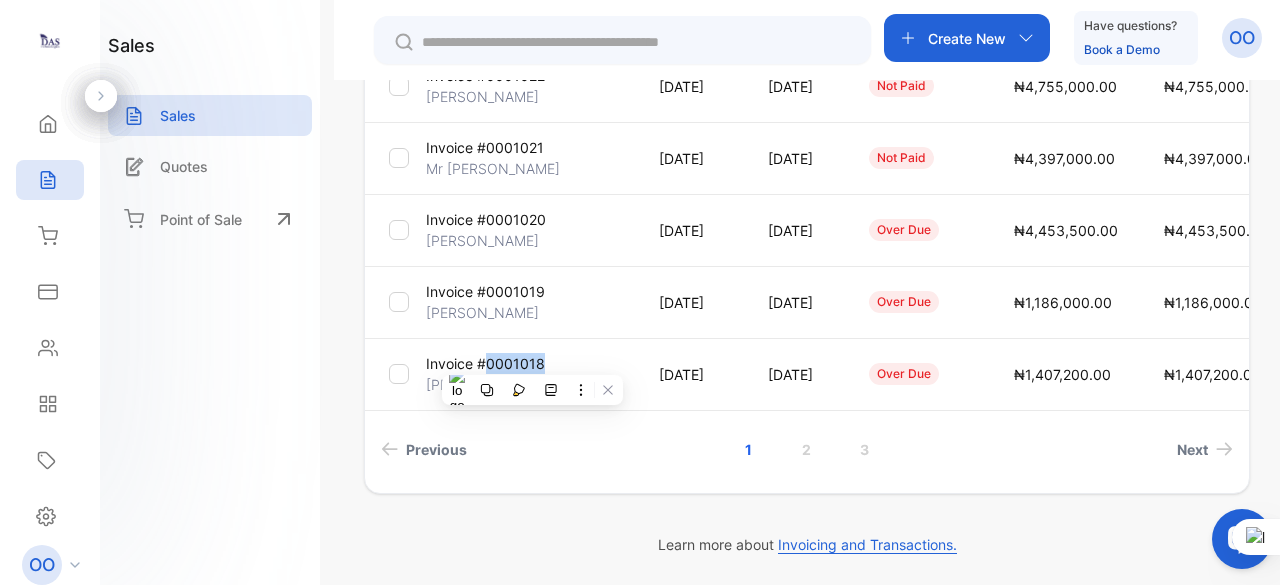 click on "Invoice #0001018" at bounding box center (485, 363) 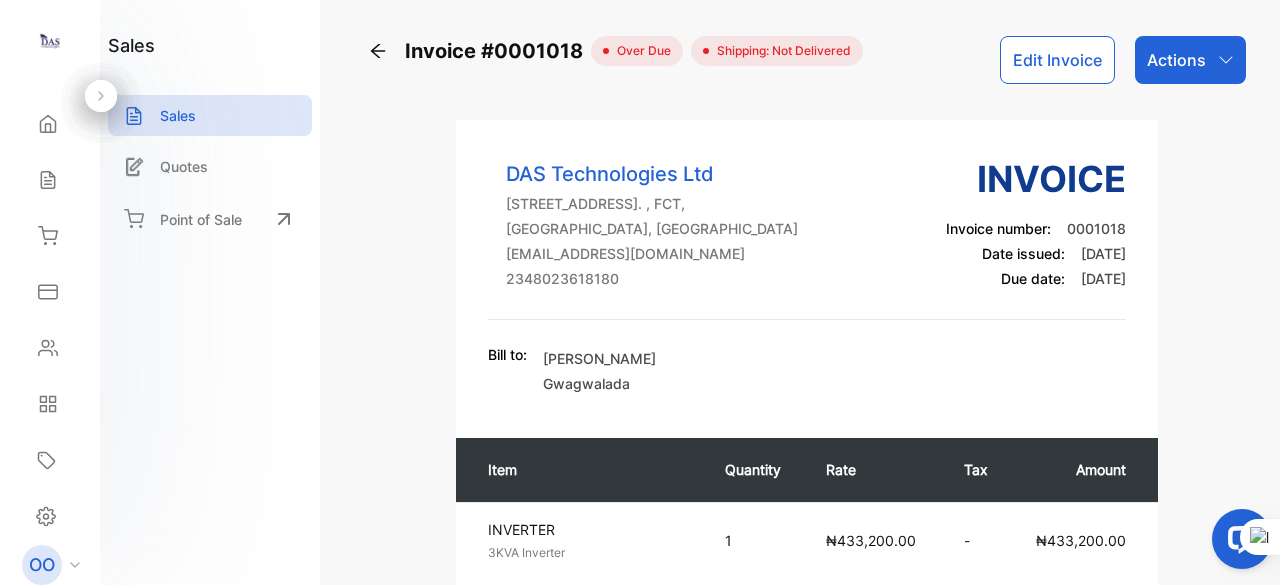scroll, scrollTop: 0, scrollLeft: 0, axis: both 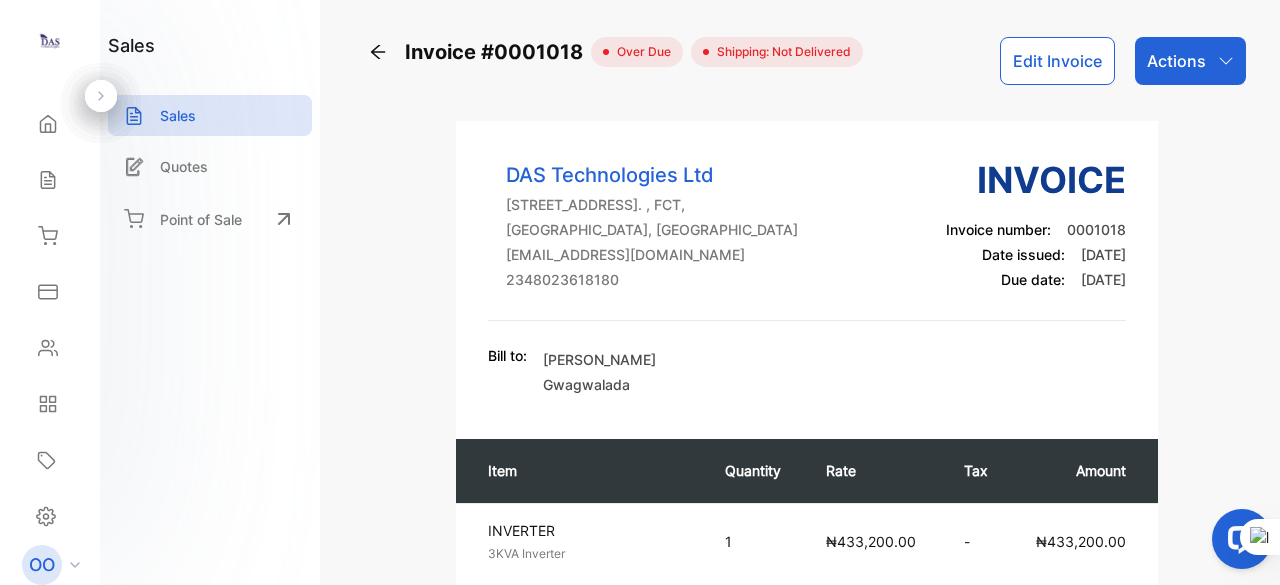 click 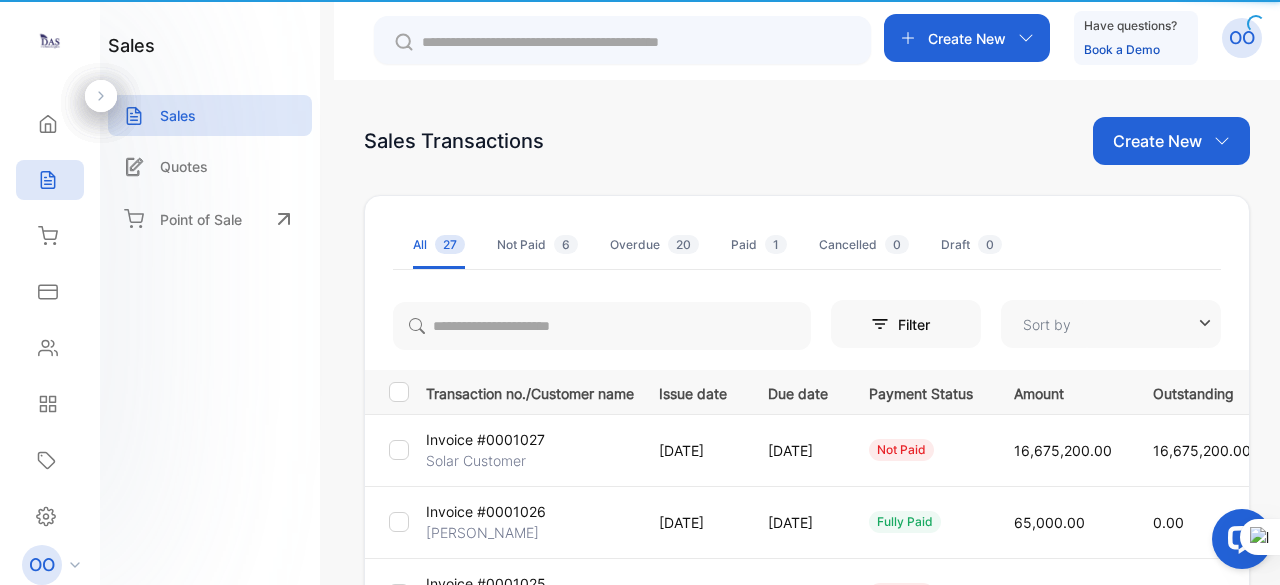 type on "**********" 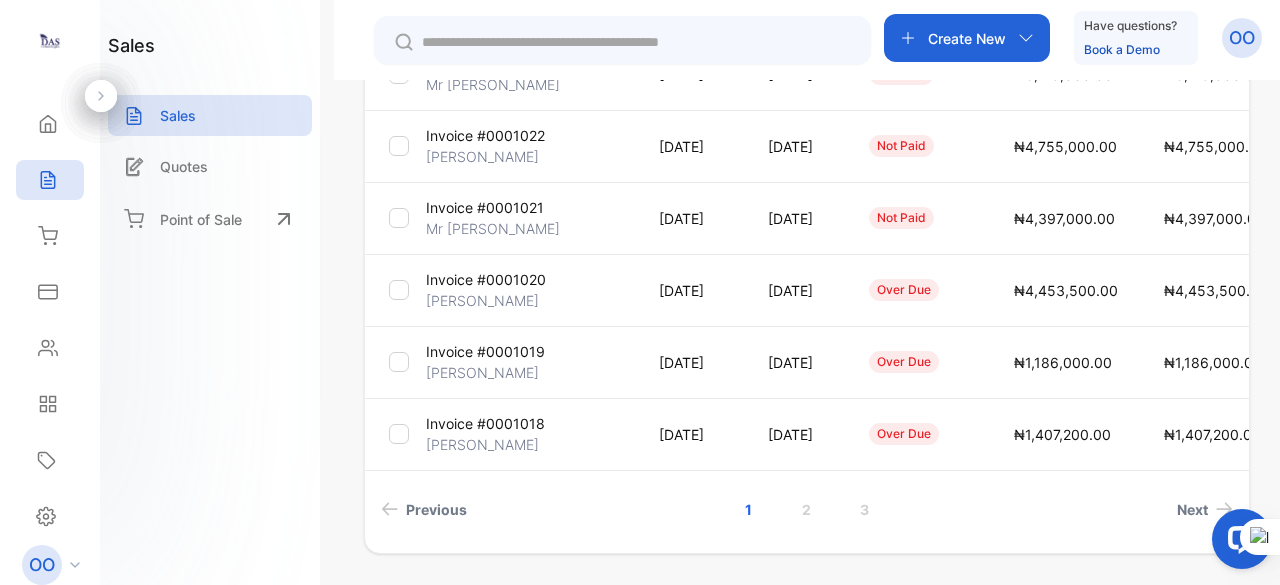 scroll, scrollTop: 720, scrollLeft: 0, axis: vertical 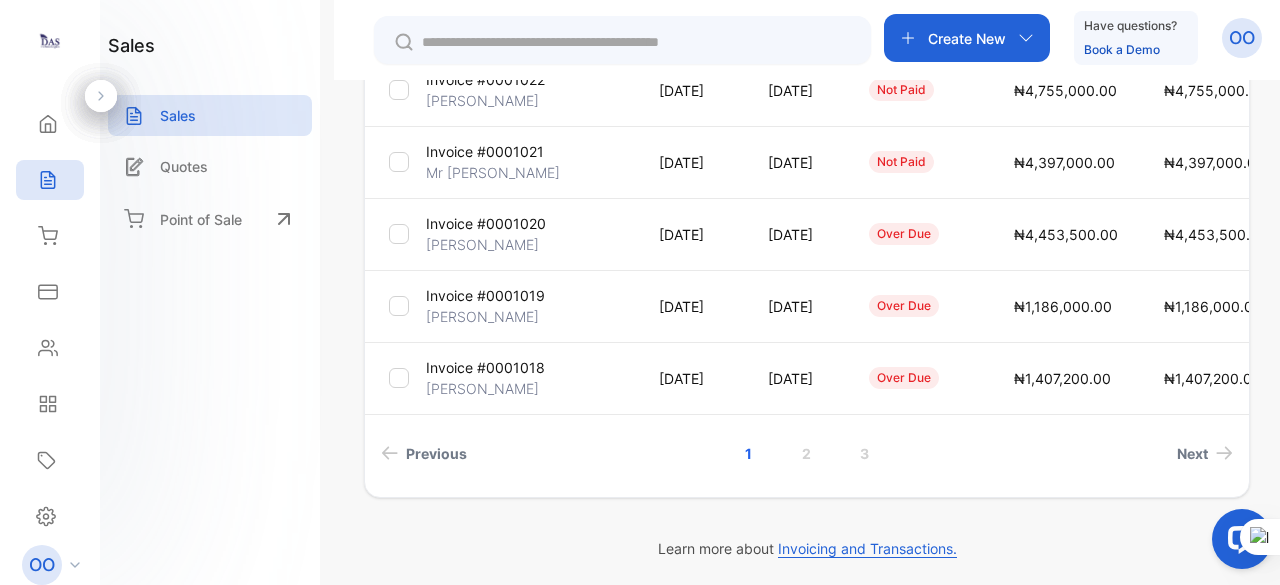 click on "Invoice #0001019" at bounding box center [485, 295] 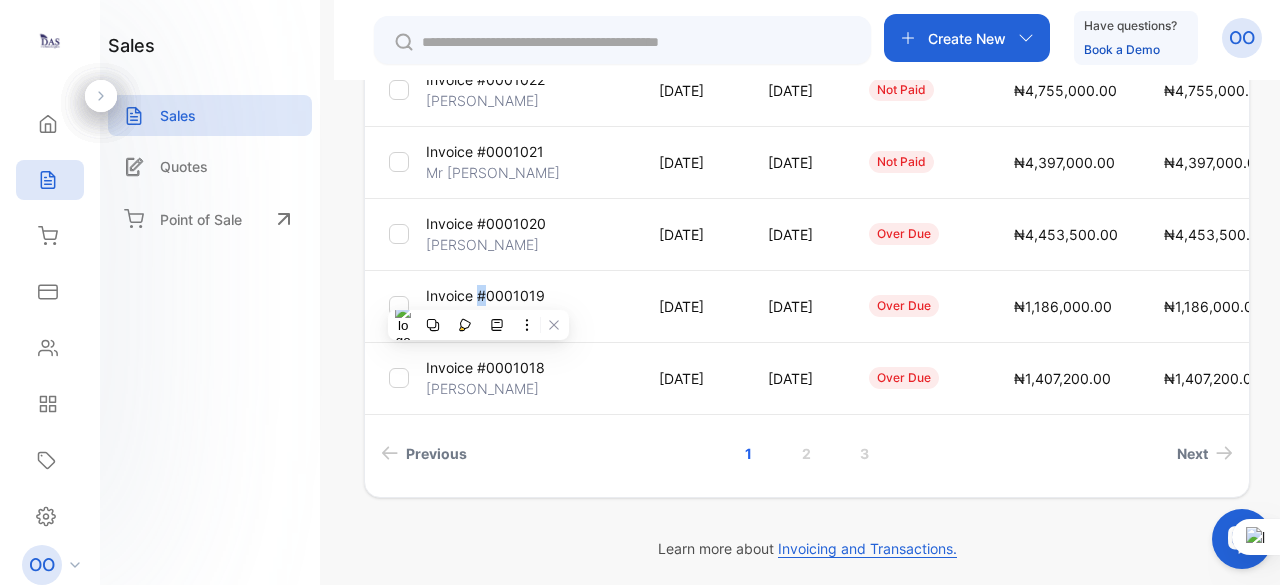click on "Invoice #0001019" at bounding box center (485, 295) 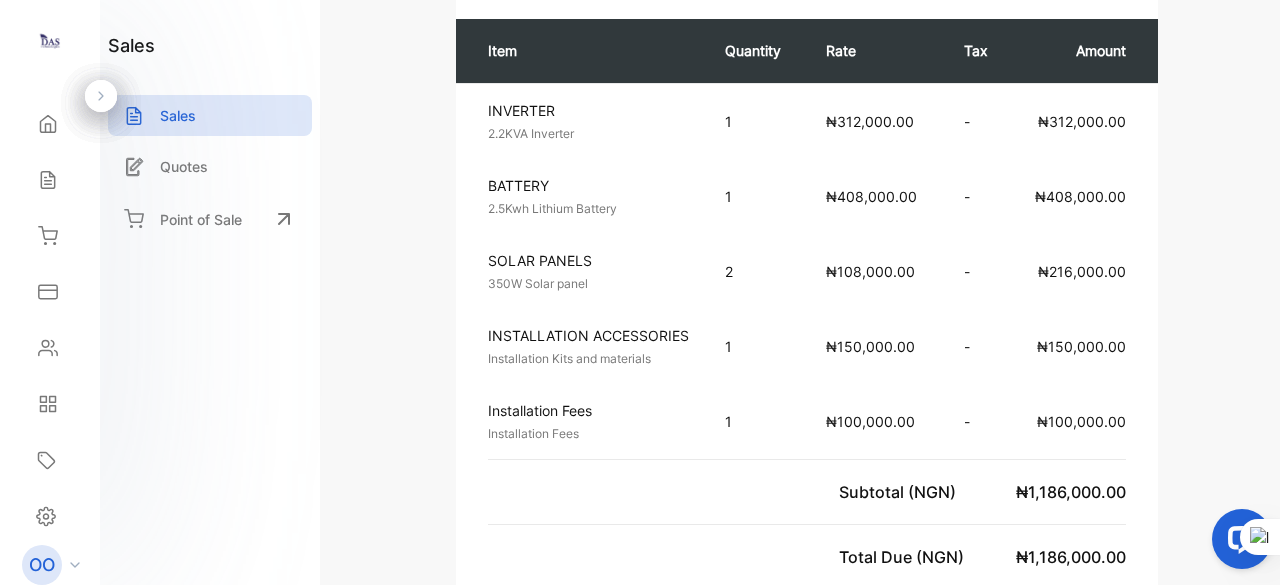 scroll, scrollTop: 932, scrollLeft: 0, axis: vertical 